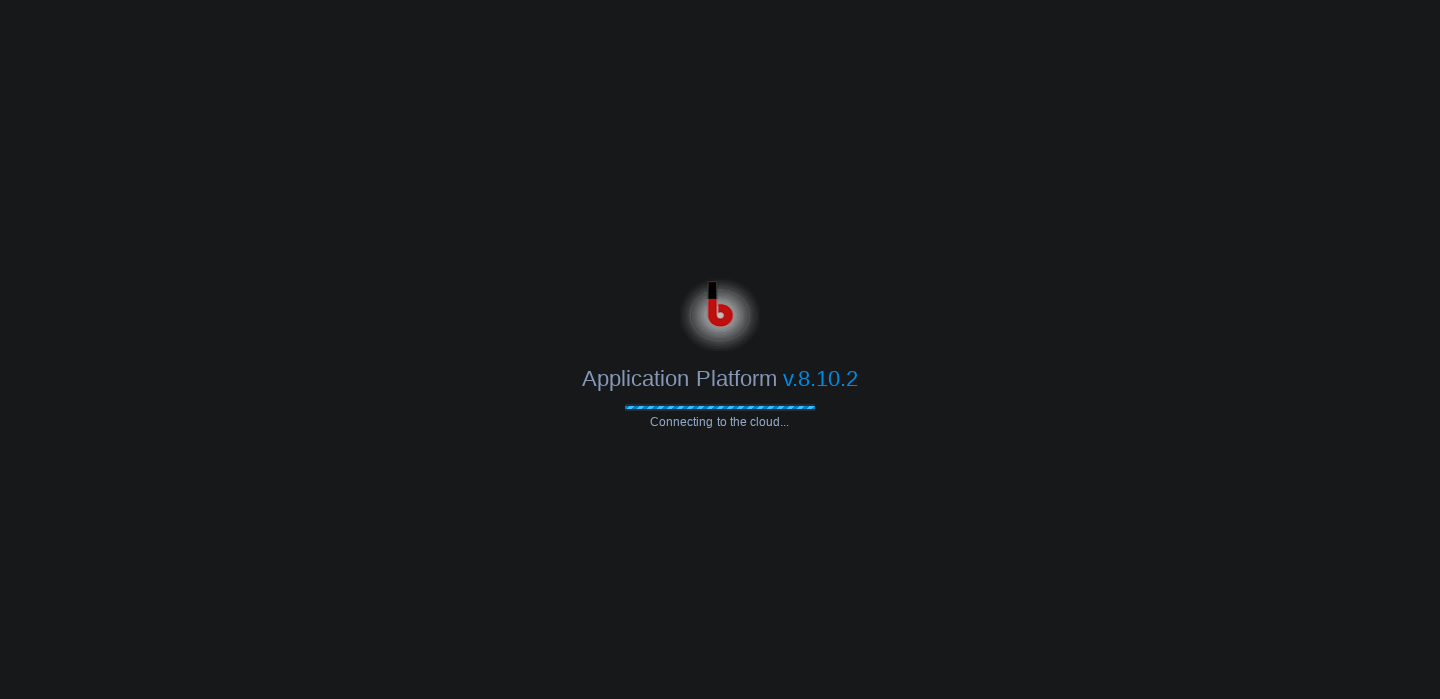 scroll, scrollTop: 0, scrollLeft: 0, axis: both 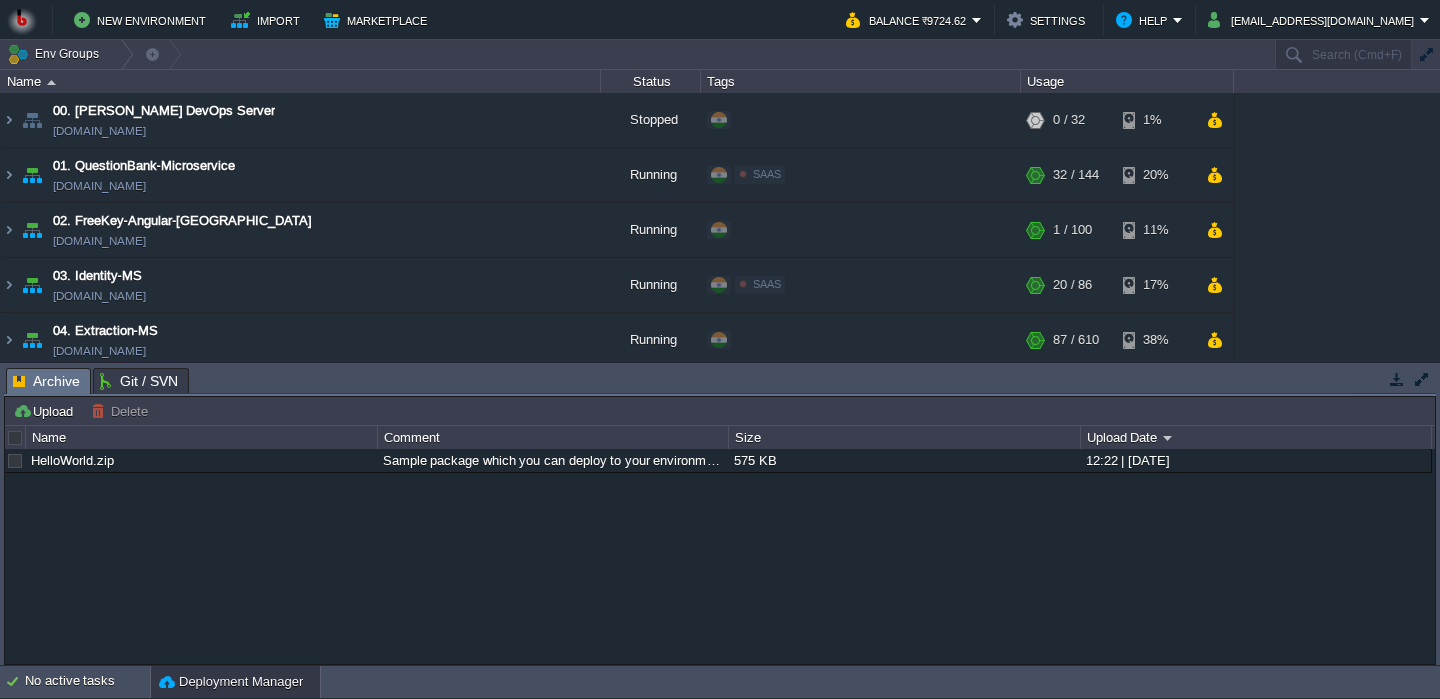 click on "New Environment Import Marketplace Bonus ₹0.00 Upgrade Account Balance ₹9724.62 Settings Help [EMAIL_ADDRESS][DOMAIN_NAME]" at bounding box center (720, 20) 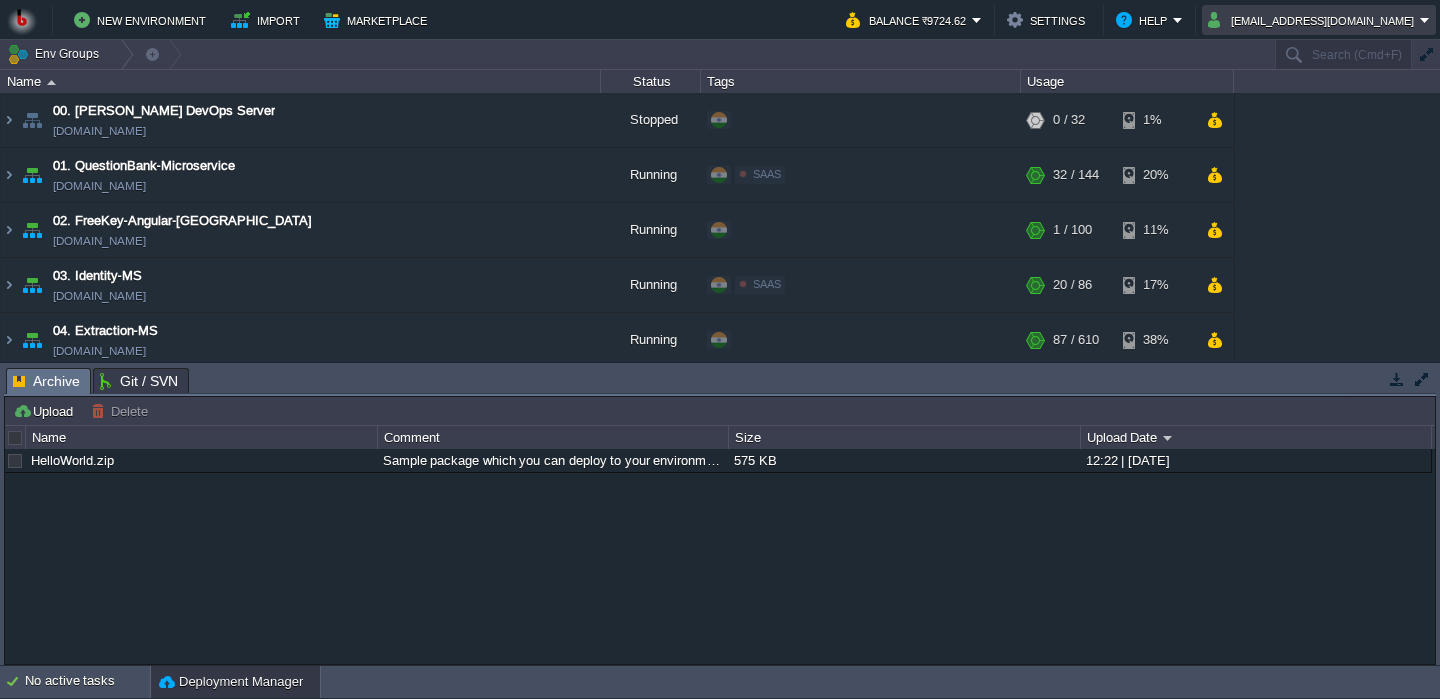 click on "[EMAIL_ADDRESS][DOMAIN_NAME]" at bounding box center (1314, 20) 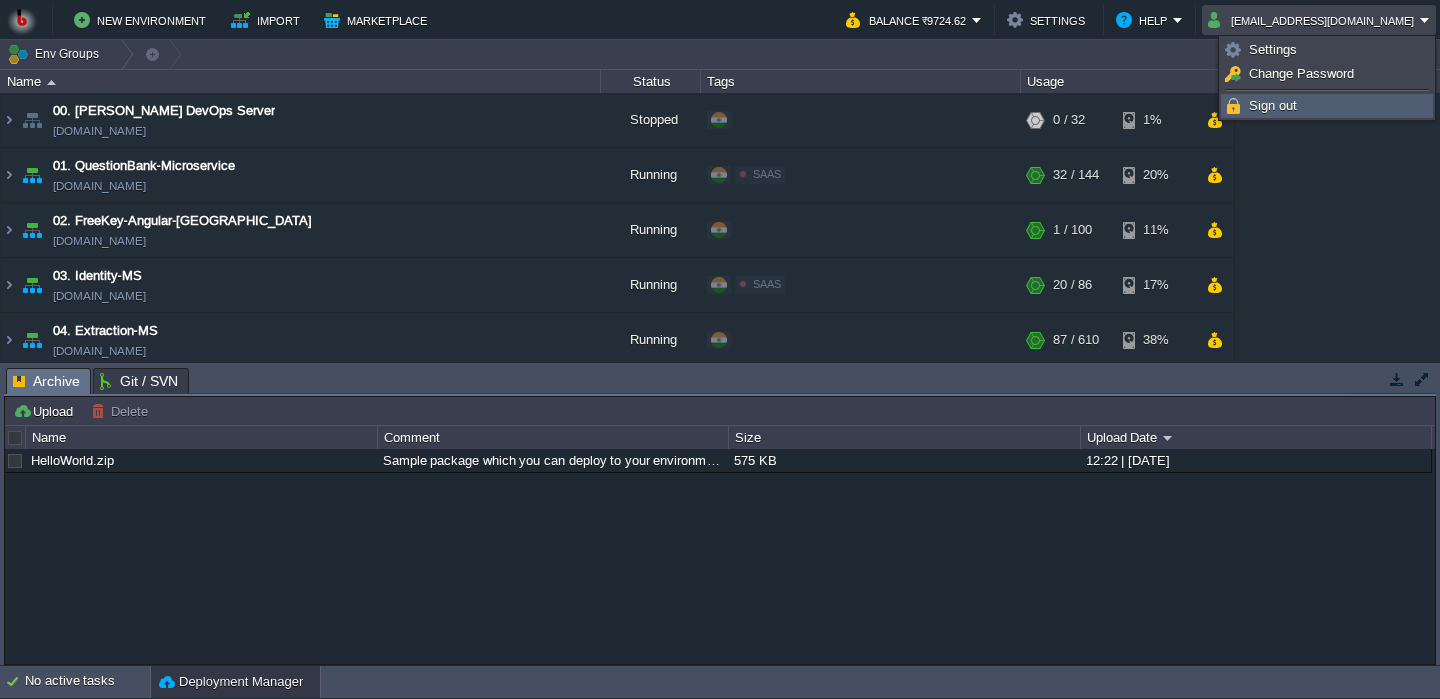 click on "Sign out" at bounding box center (1273, 105) 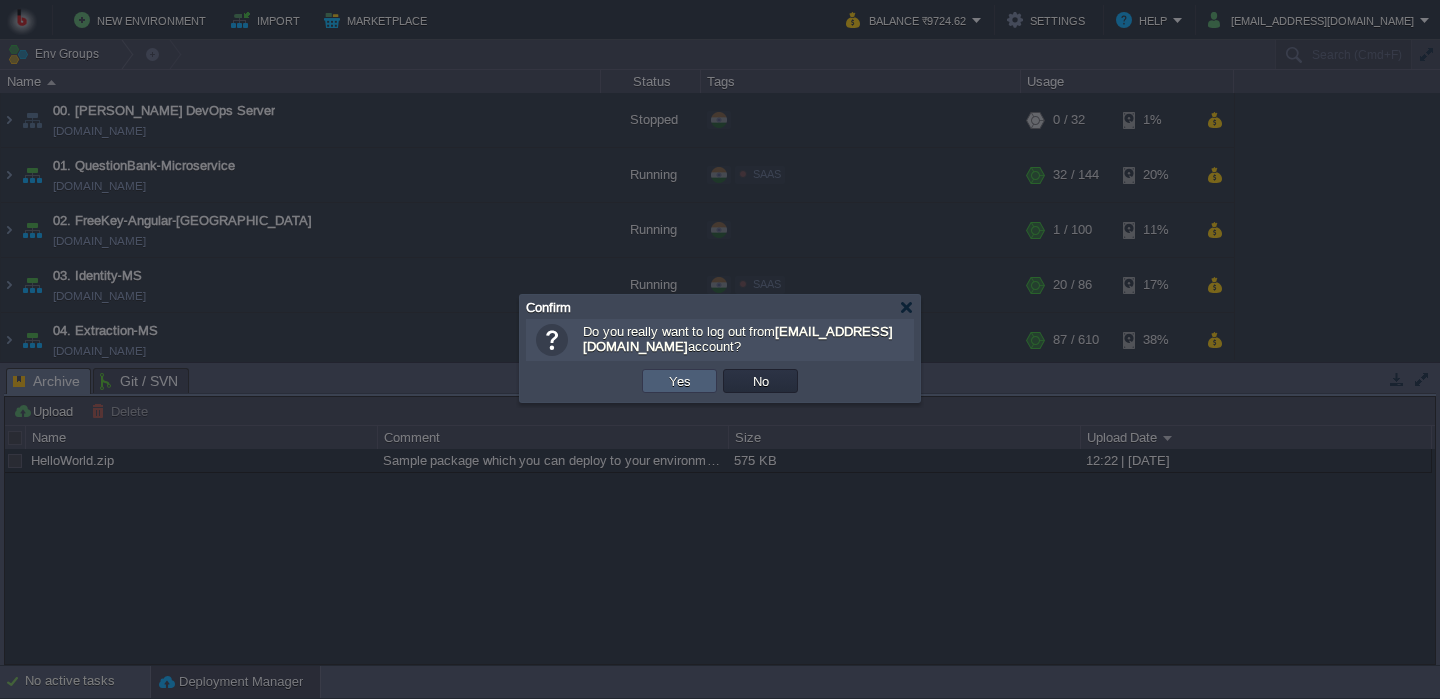 click on "Yes" at bounding box center (680, 381) 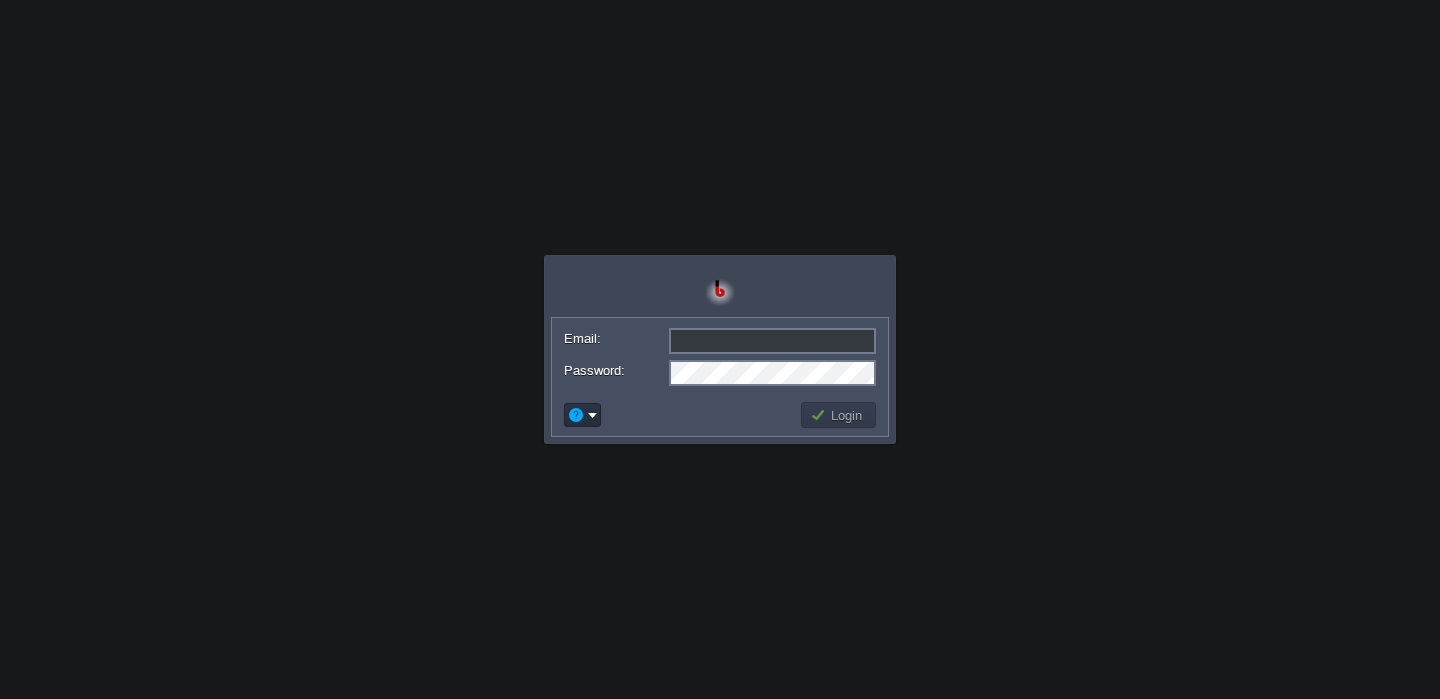 scroll, scrollTop: 0, scrollLeft: 0, axis: both 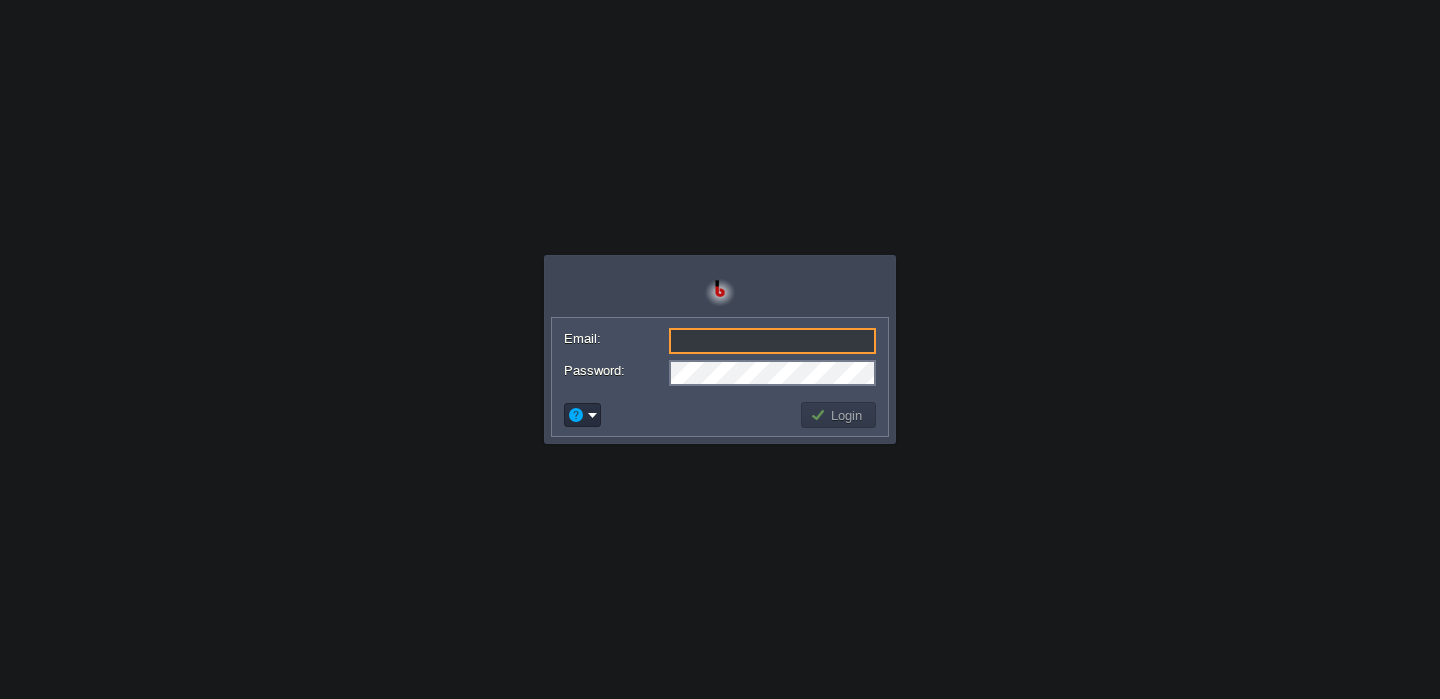 paste on "shantanu@unqlife.com" 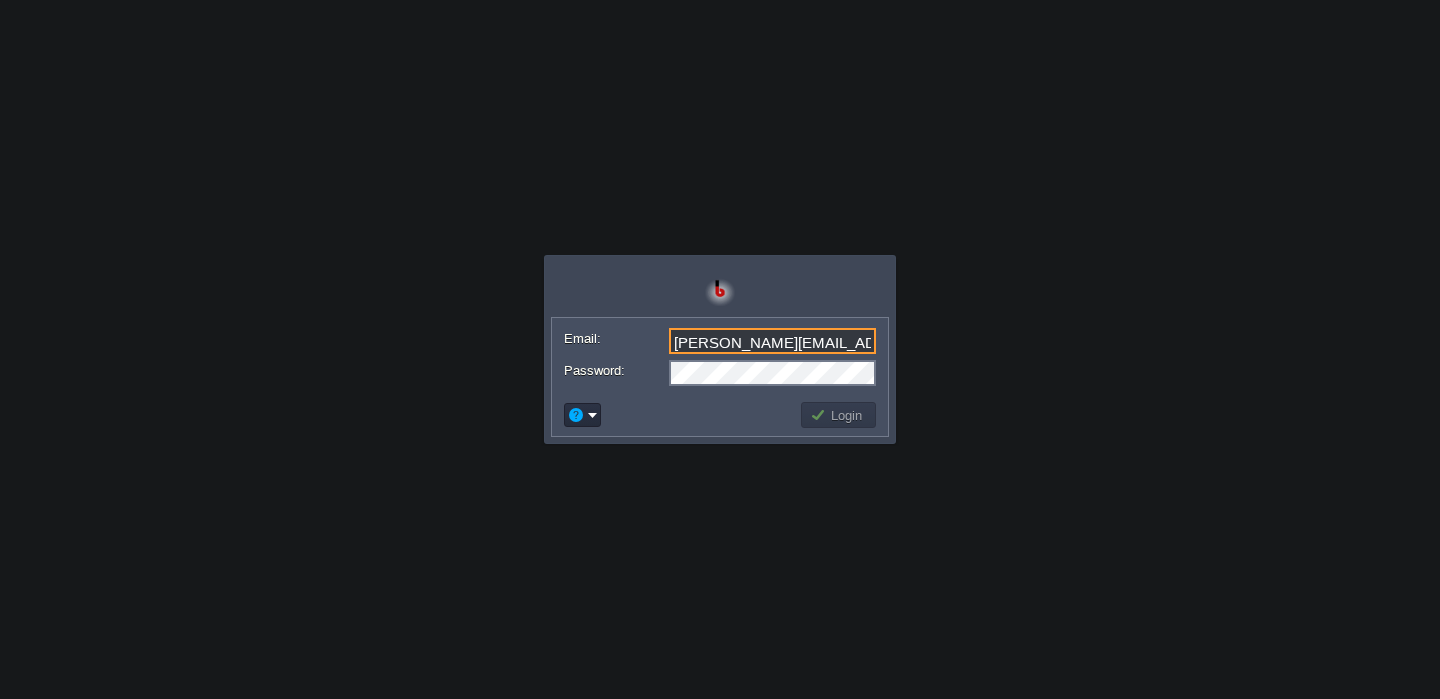 type on "shantanu@unqlife.com" 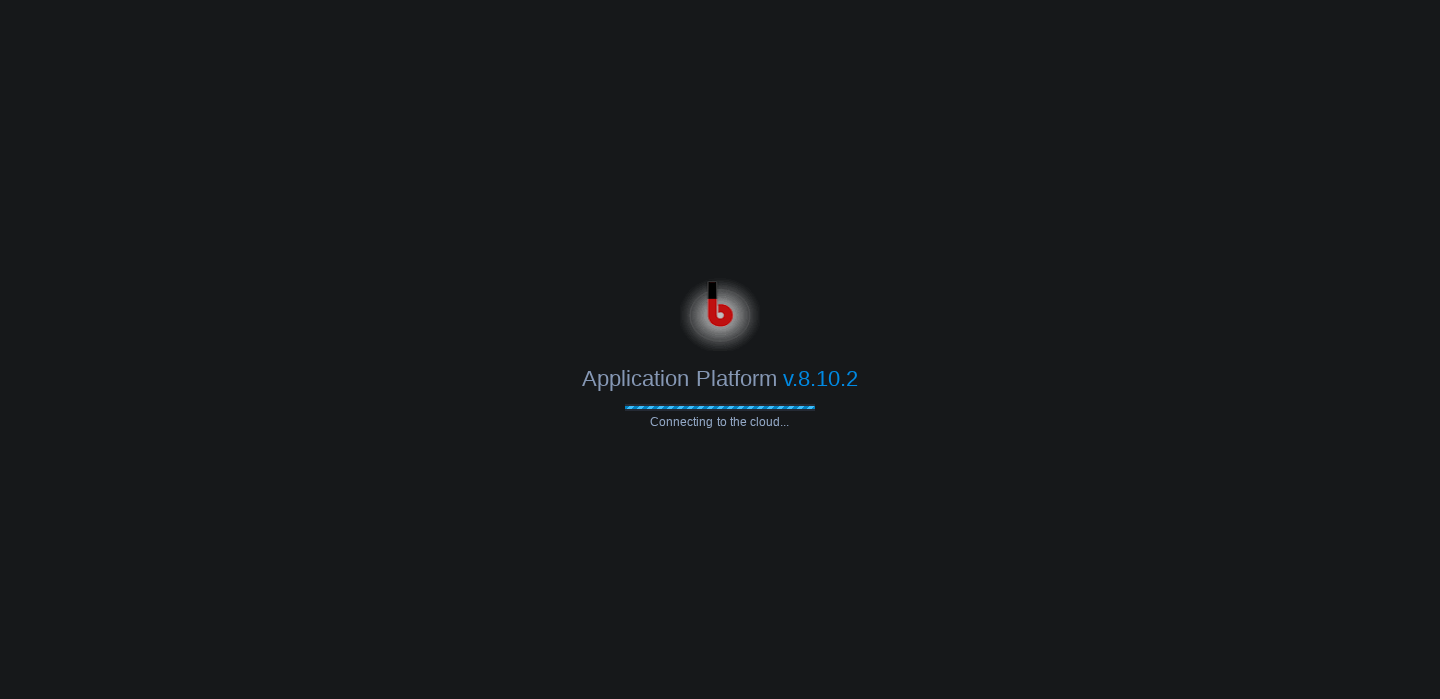 click on "Application Platform   v.8.10.2
Connecting to the cloud...
Email: shantanu@unqlife.com Password:     Login" at bounding box center (720, 349) 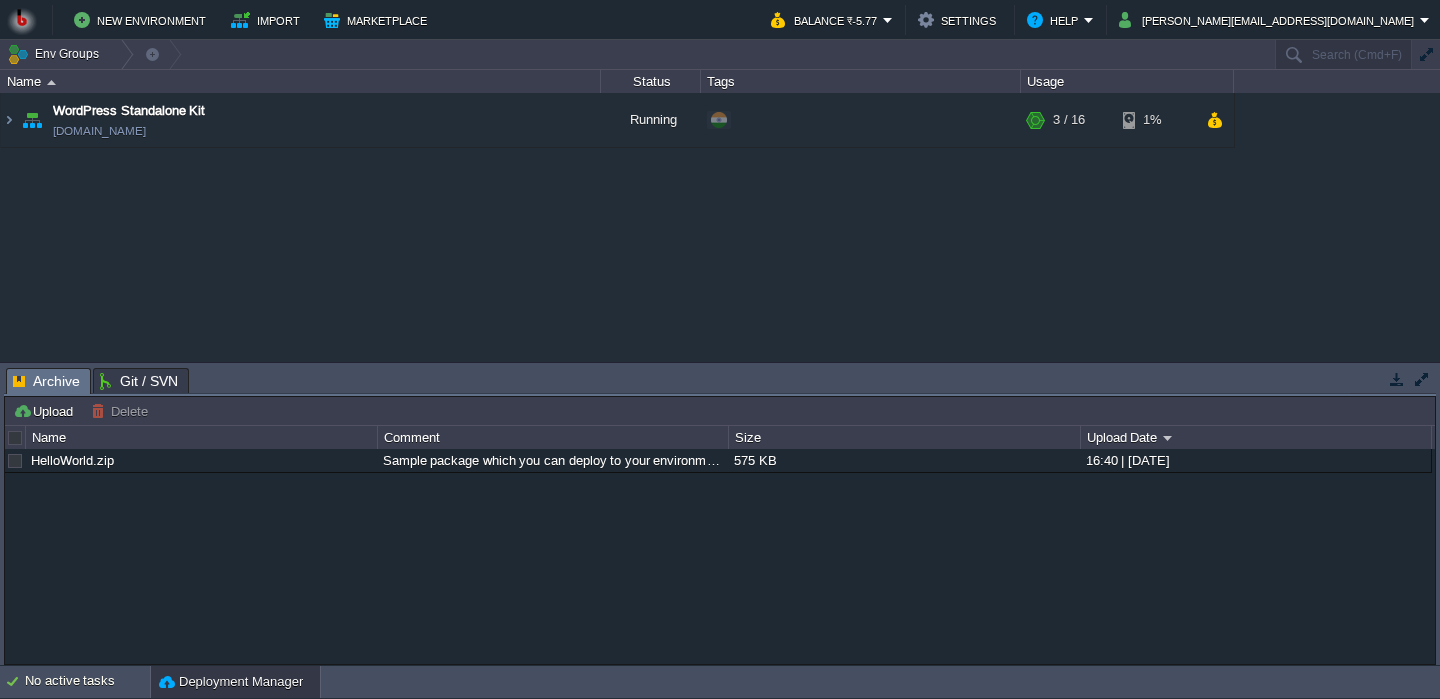 click at bounding box center (1397, 379) 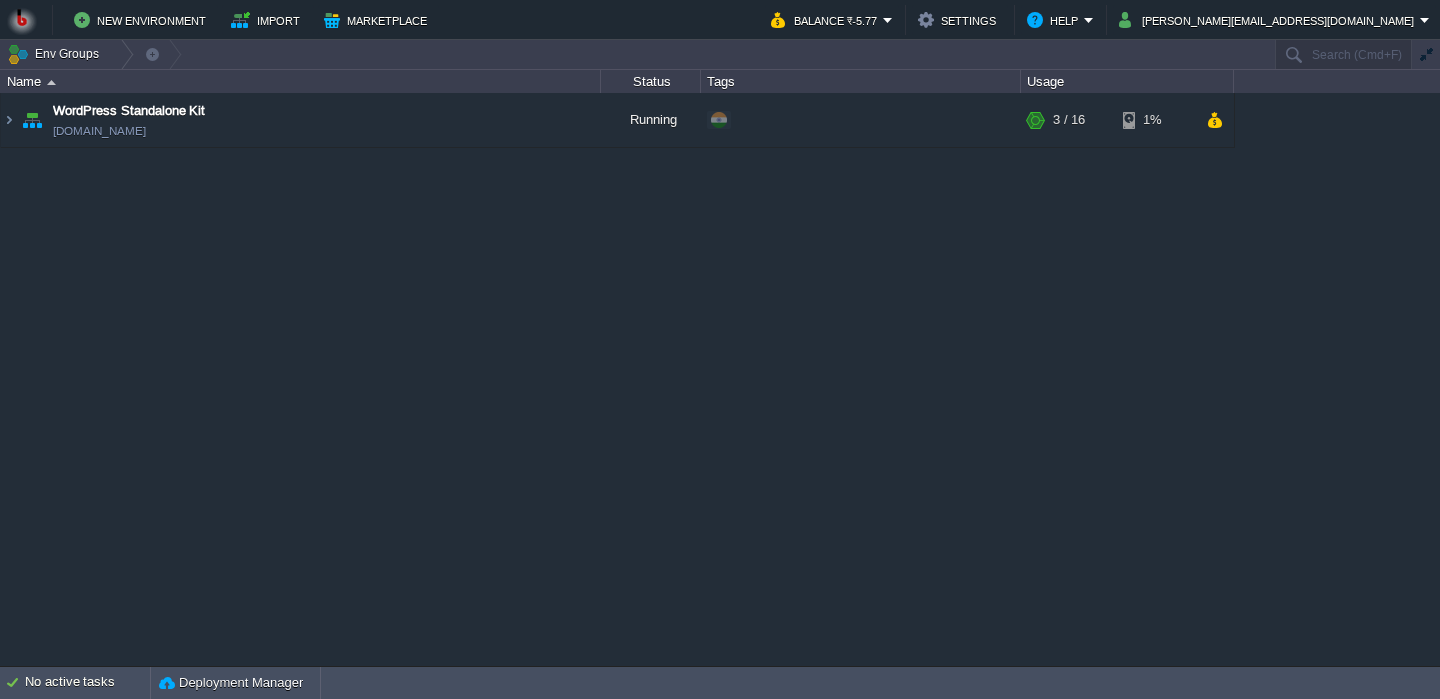 click on "Env Groups" at bounding box center (636, 54) 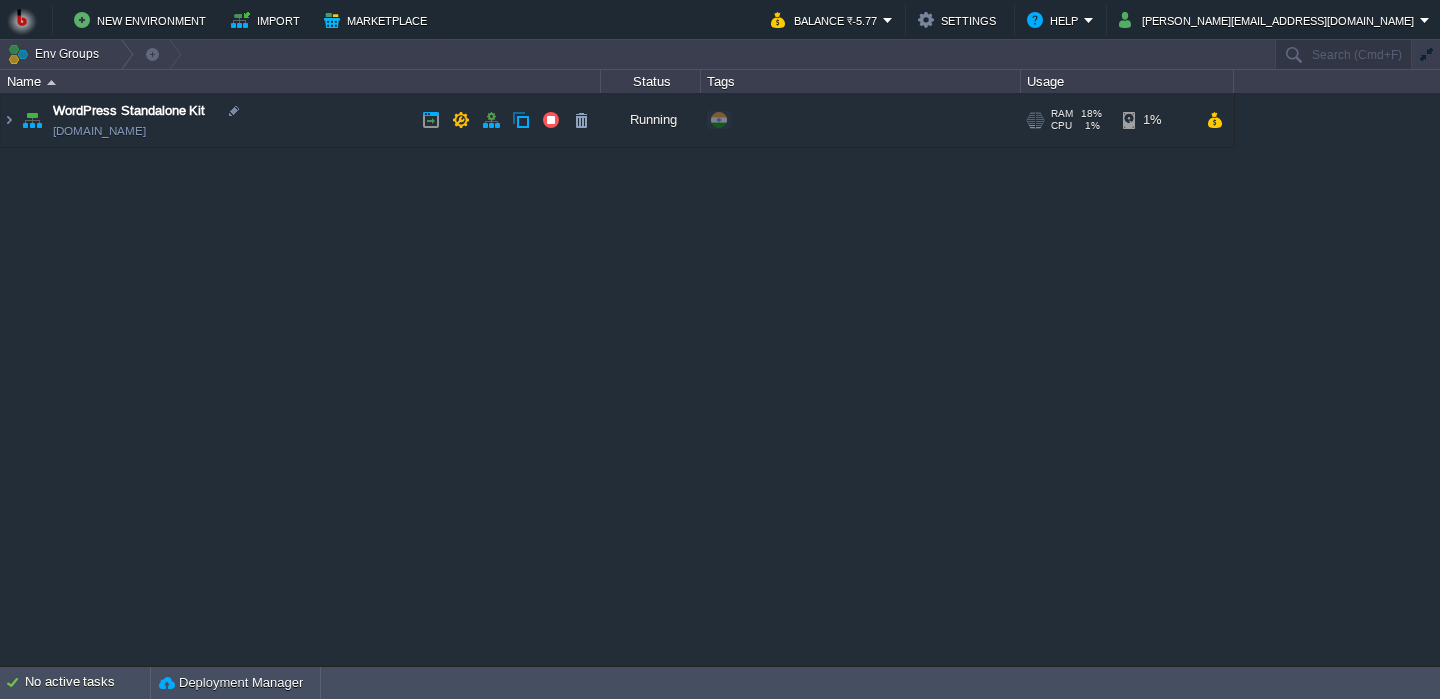 click on "WordPress Standalone Kit env-5235094.in1.bitss.cloud" at bounding box center [301, 120] 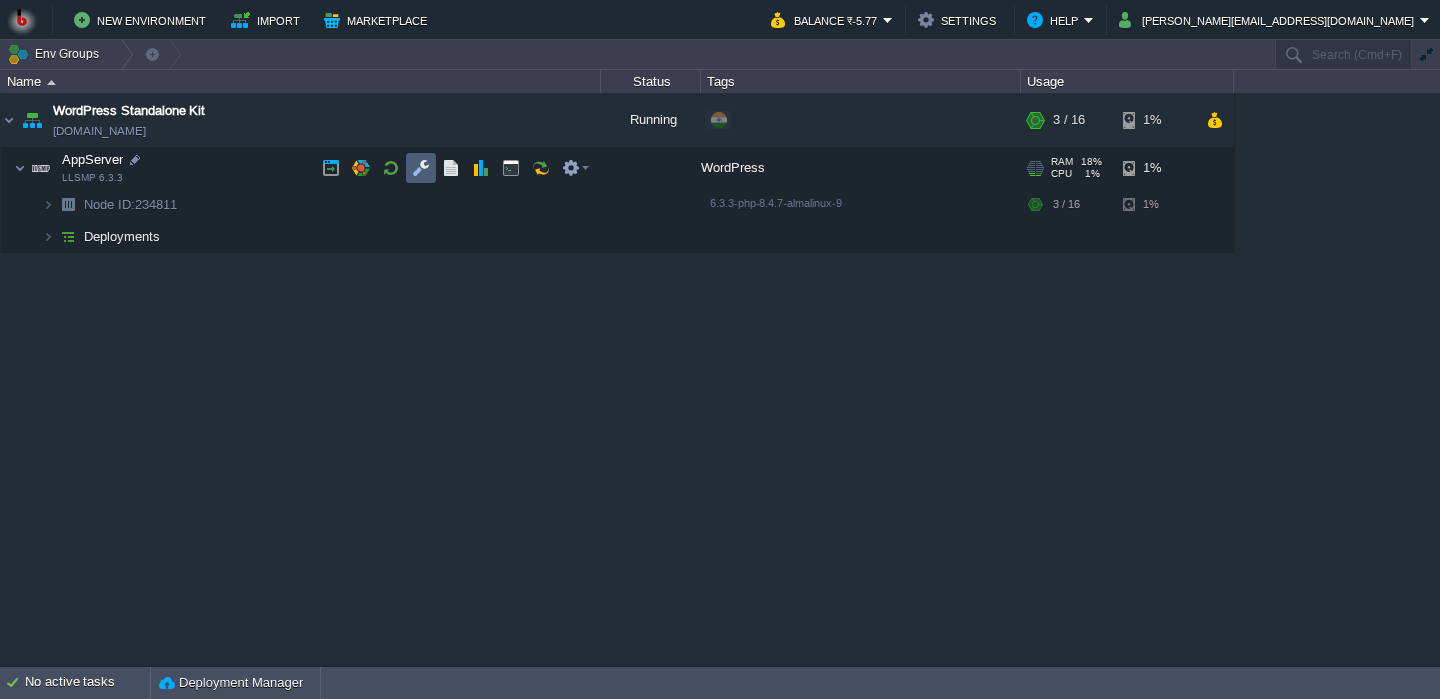 click at bounding box center (421, 168) 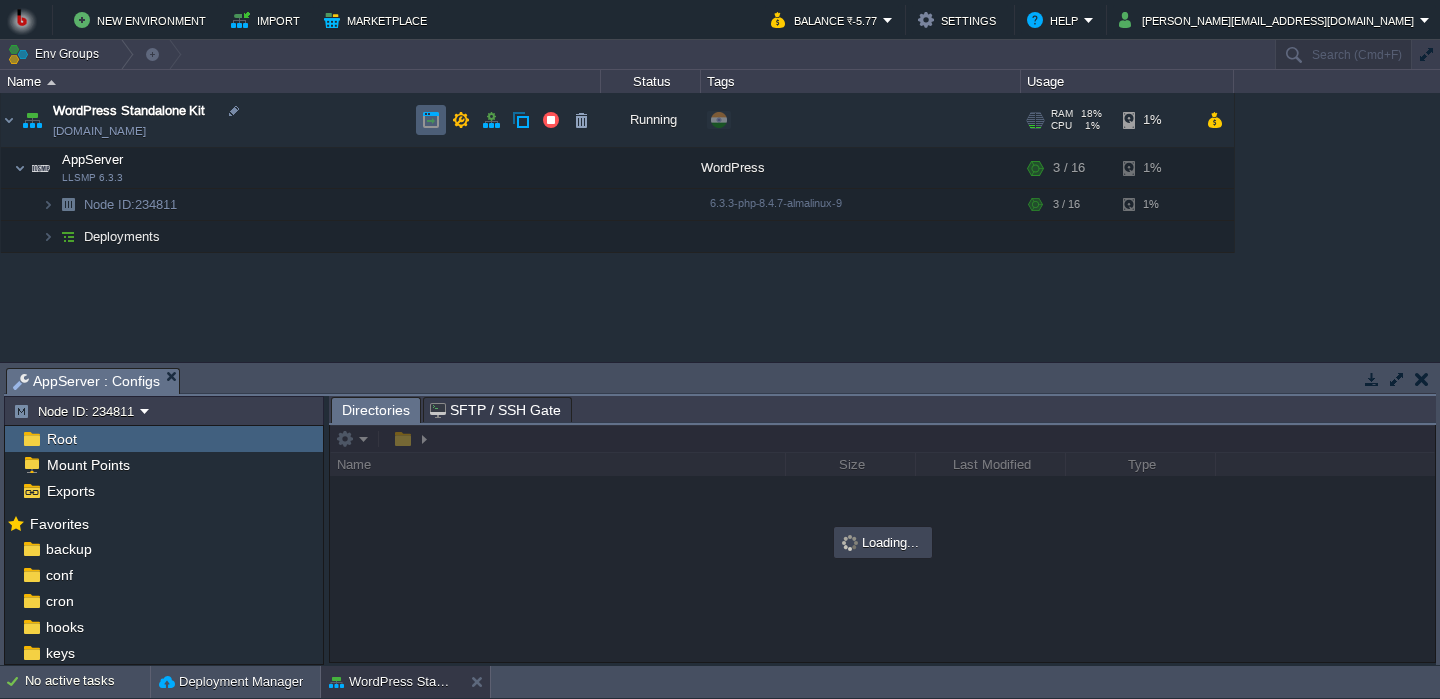 click at bounding box center [431, 120] 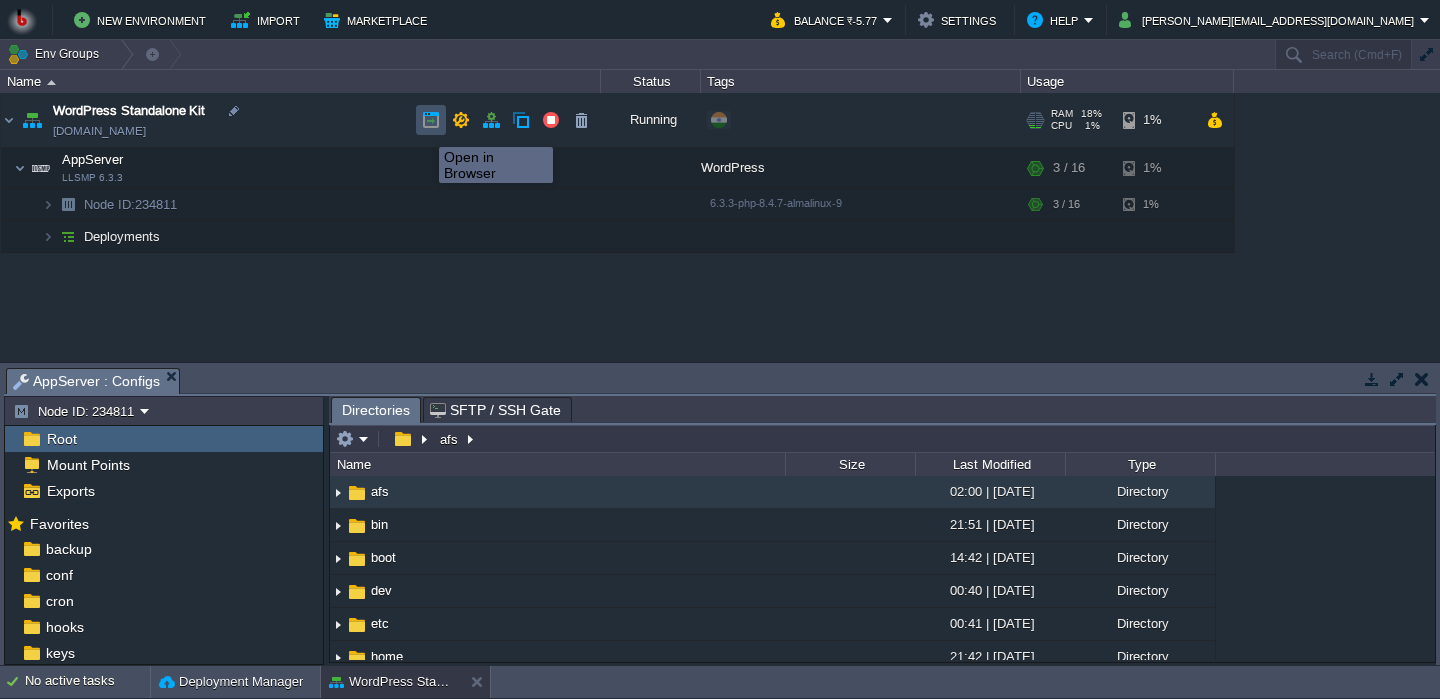 click at bounding box center [431, 120] 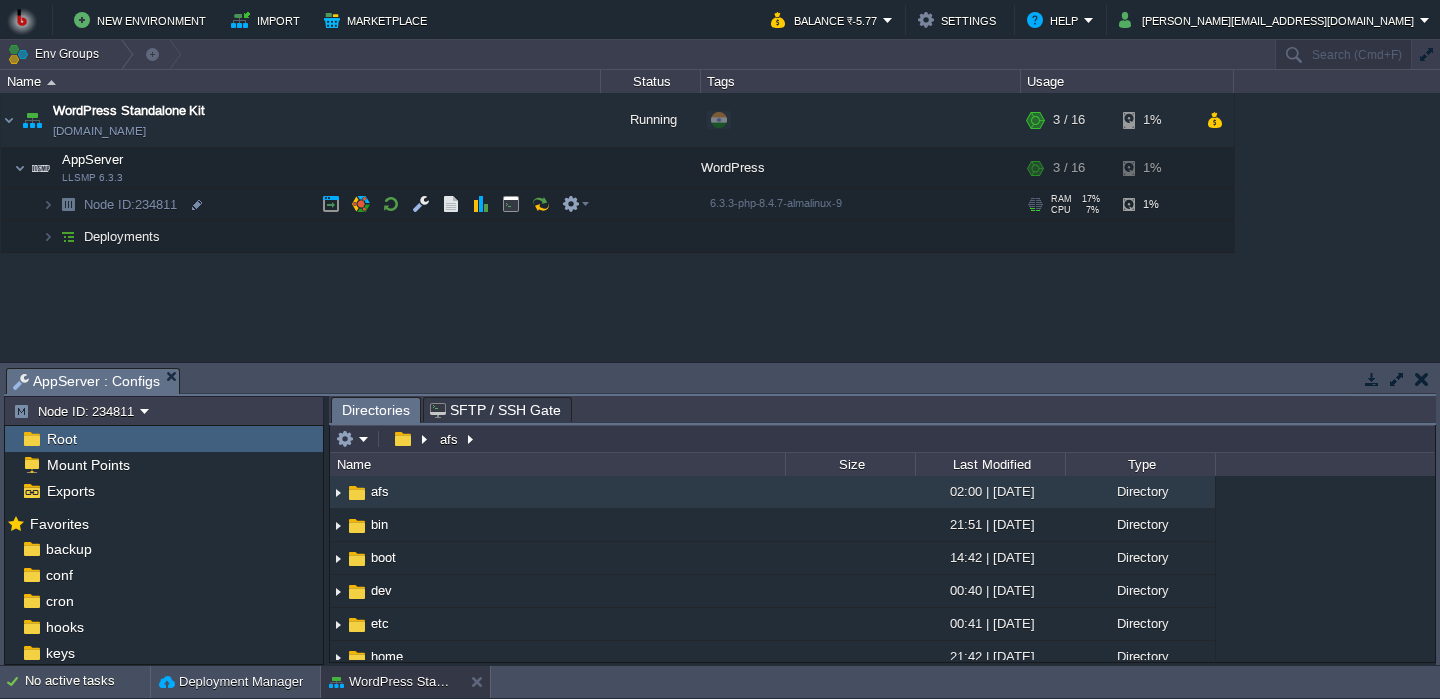 click on "Node ID:  234811" at bounding box center (301, 205) 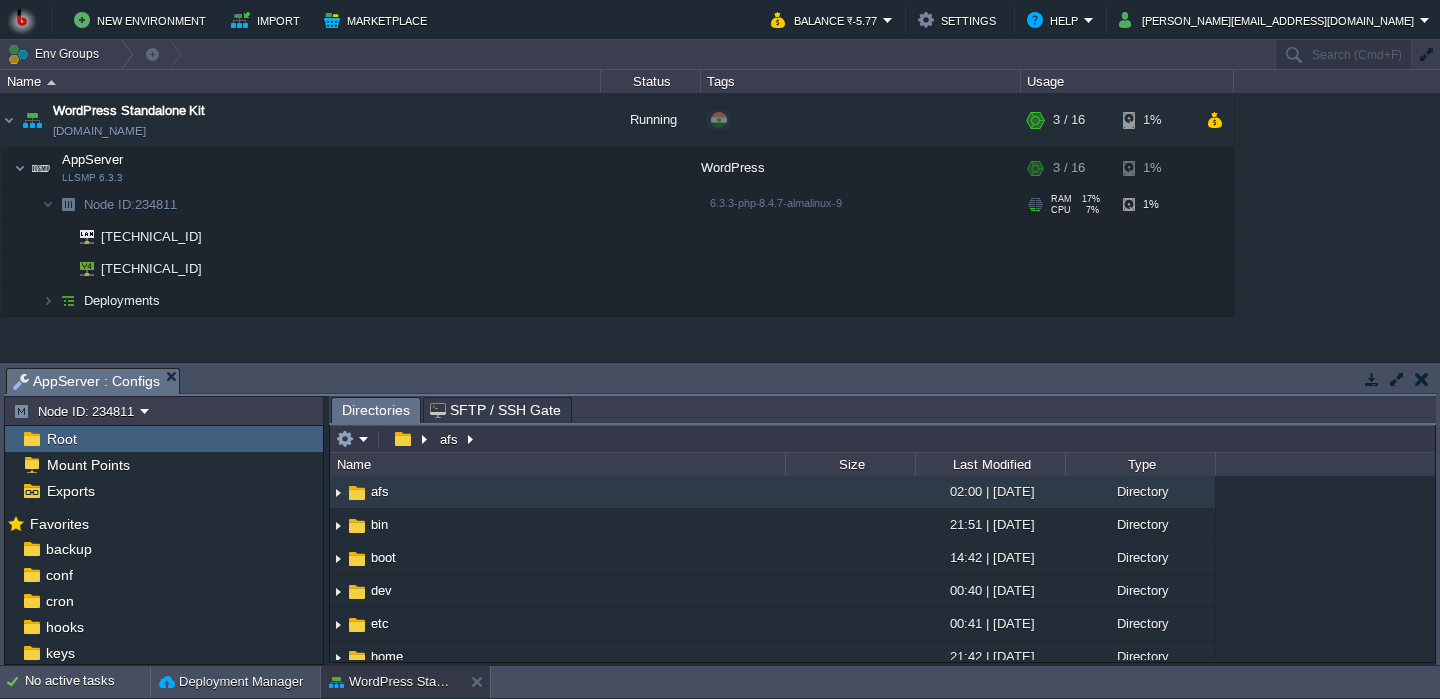 click on "Node ID:  234811" at bounding box center [301, 205] 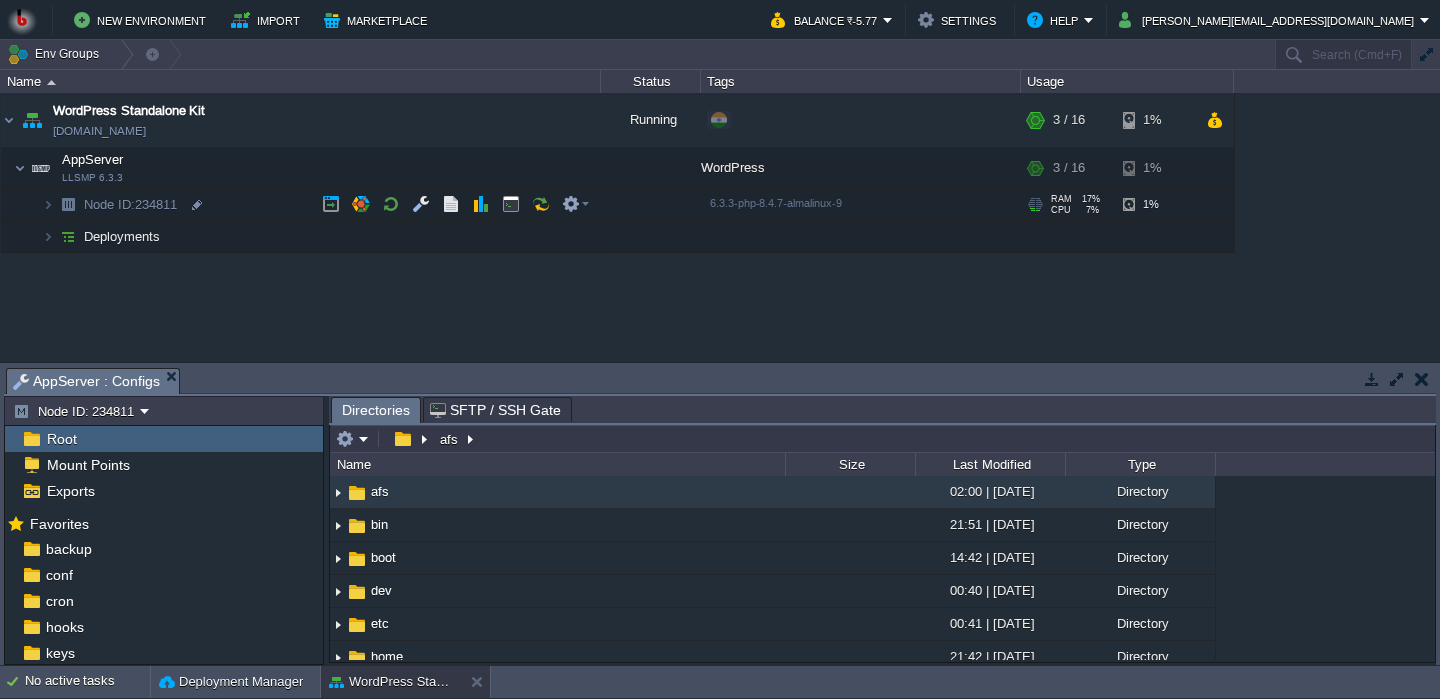 click on "Node ID:  234811" at bounding box center [301, 205] 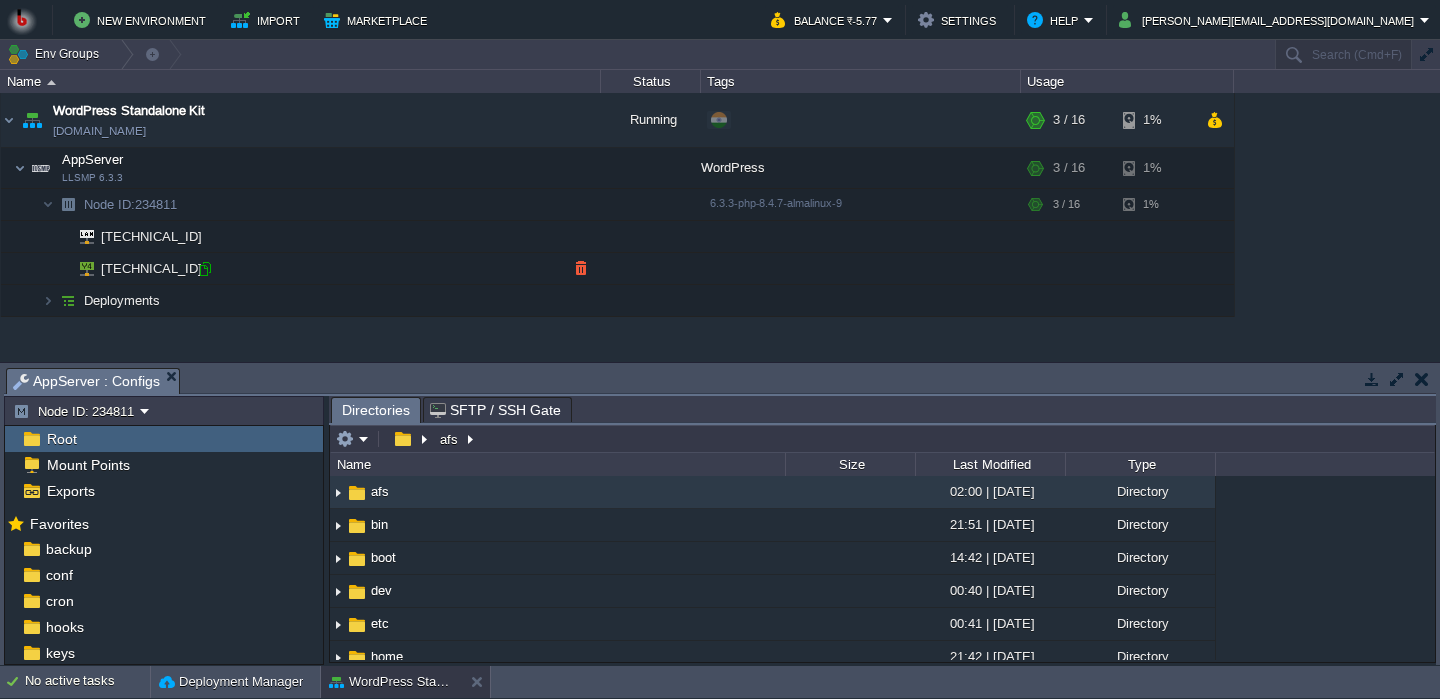 click at bounding box center (205, 269) 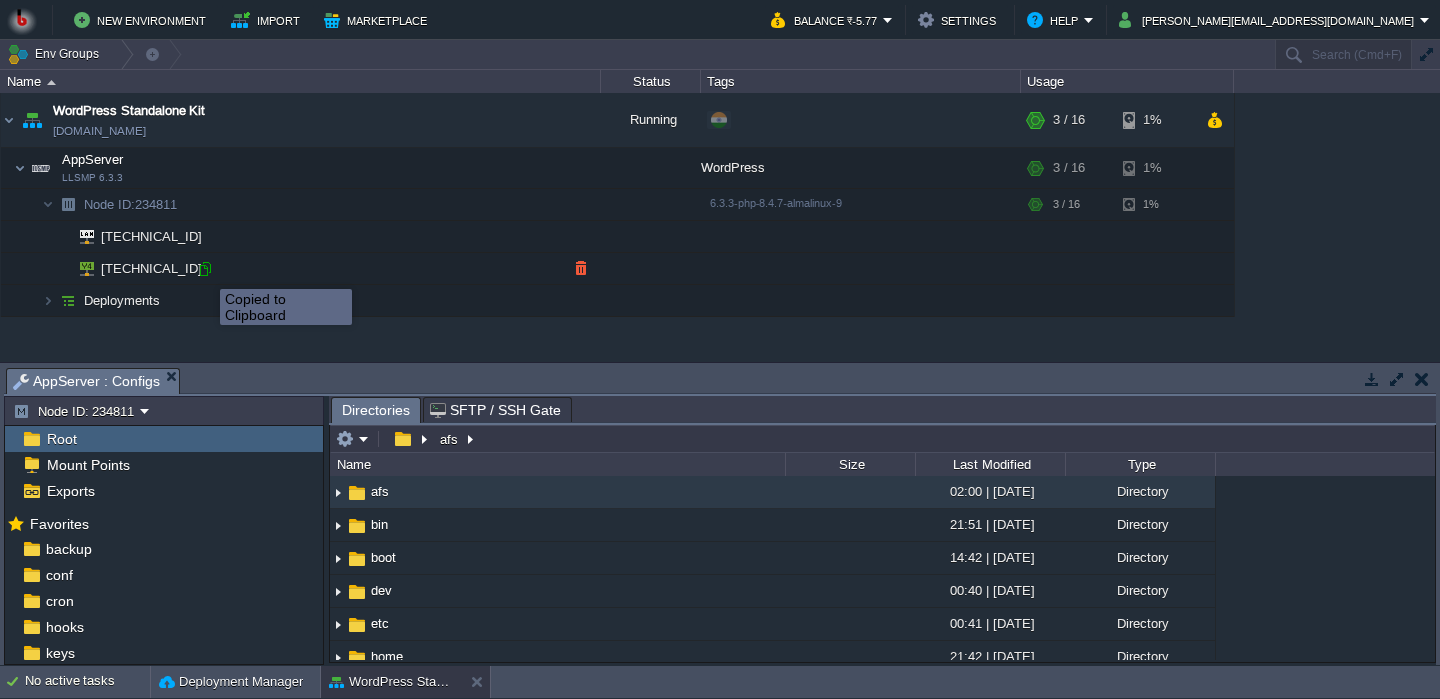 click at bounding box center (205, 269) 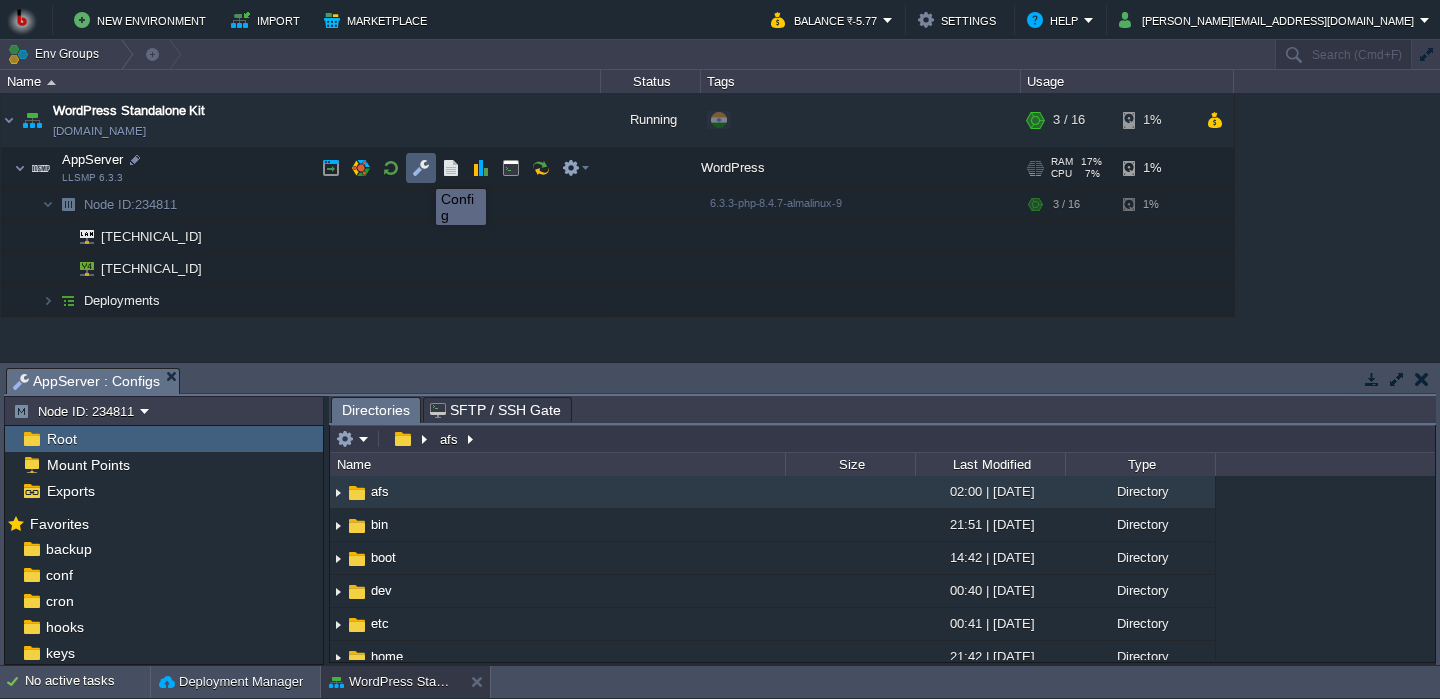 click at bounding box center [421, 168] 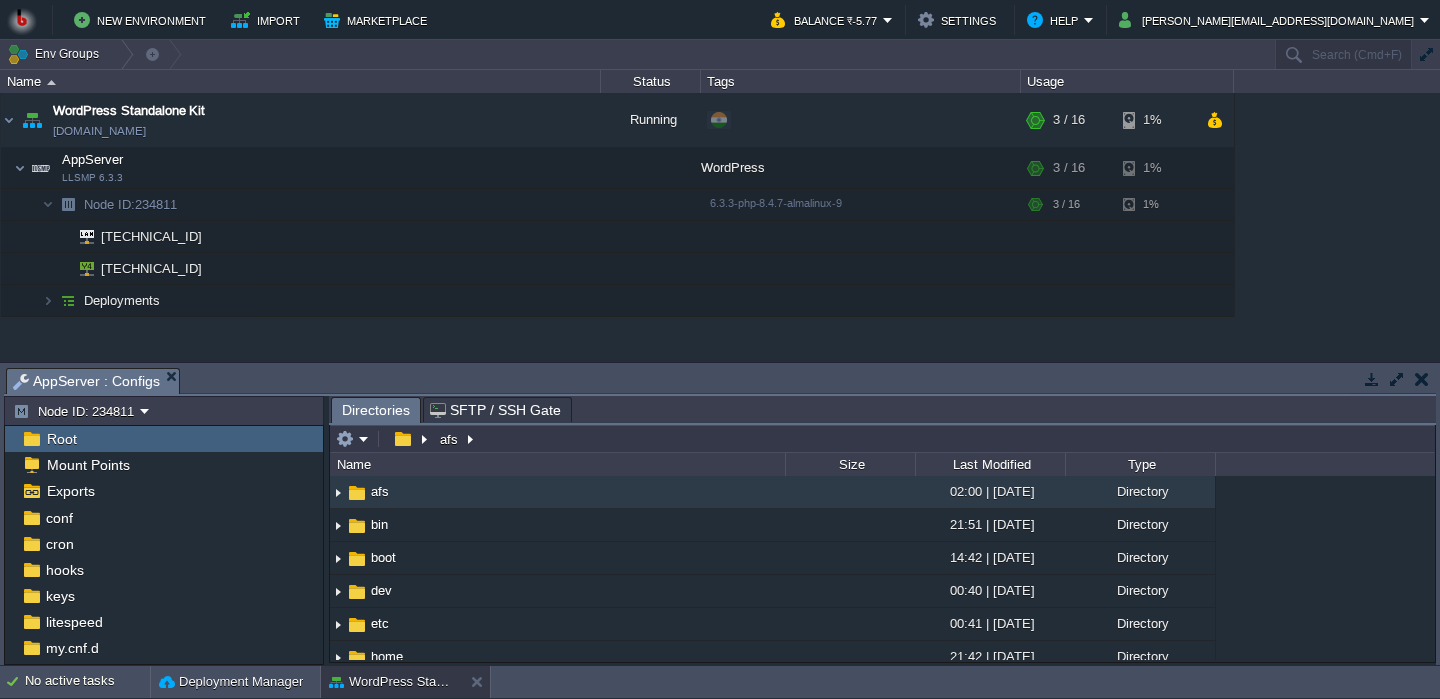 scroll, scrollTop: 0, scrollLeft: 0, axis: both 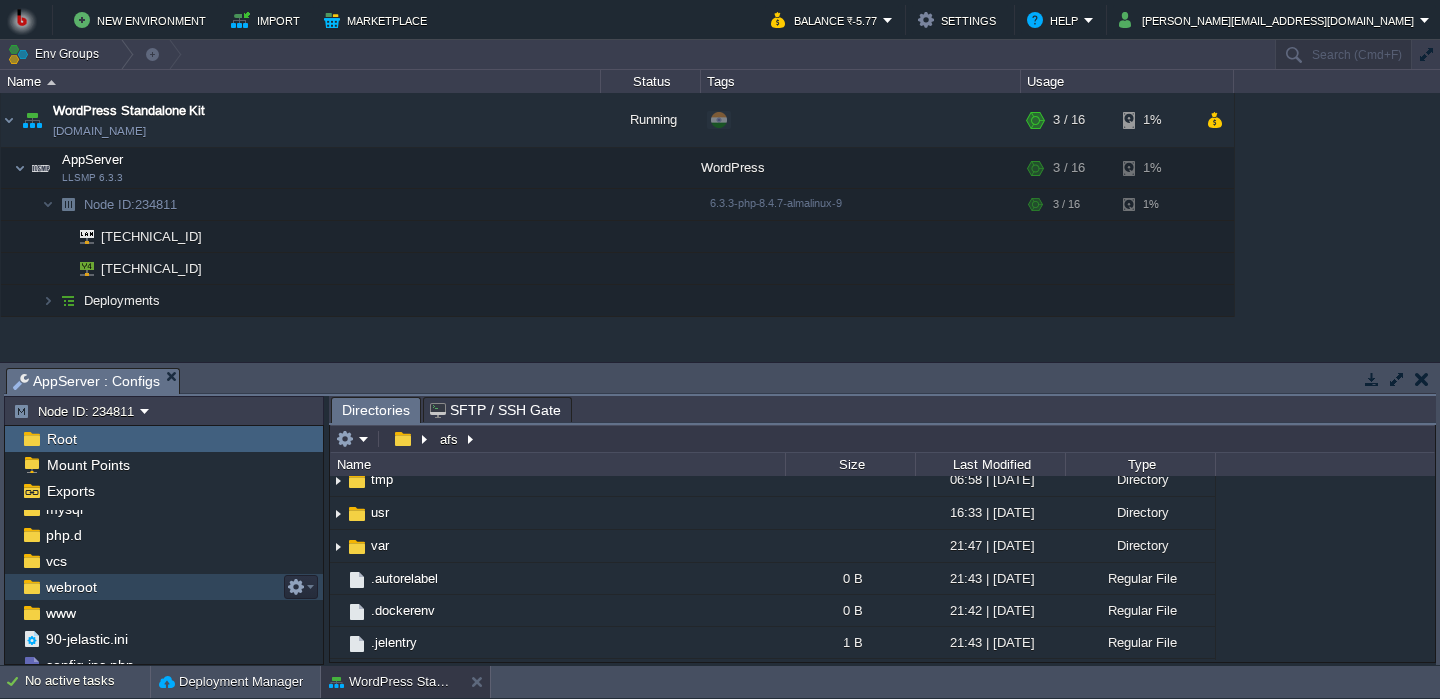 click on "webroot" at bounding box center [164, 587] 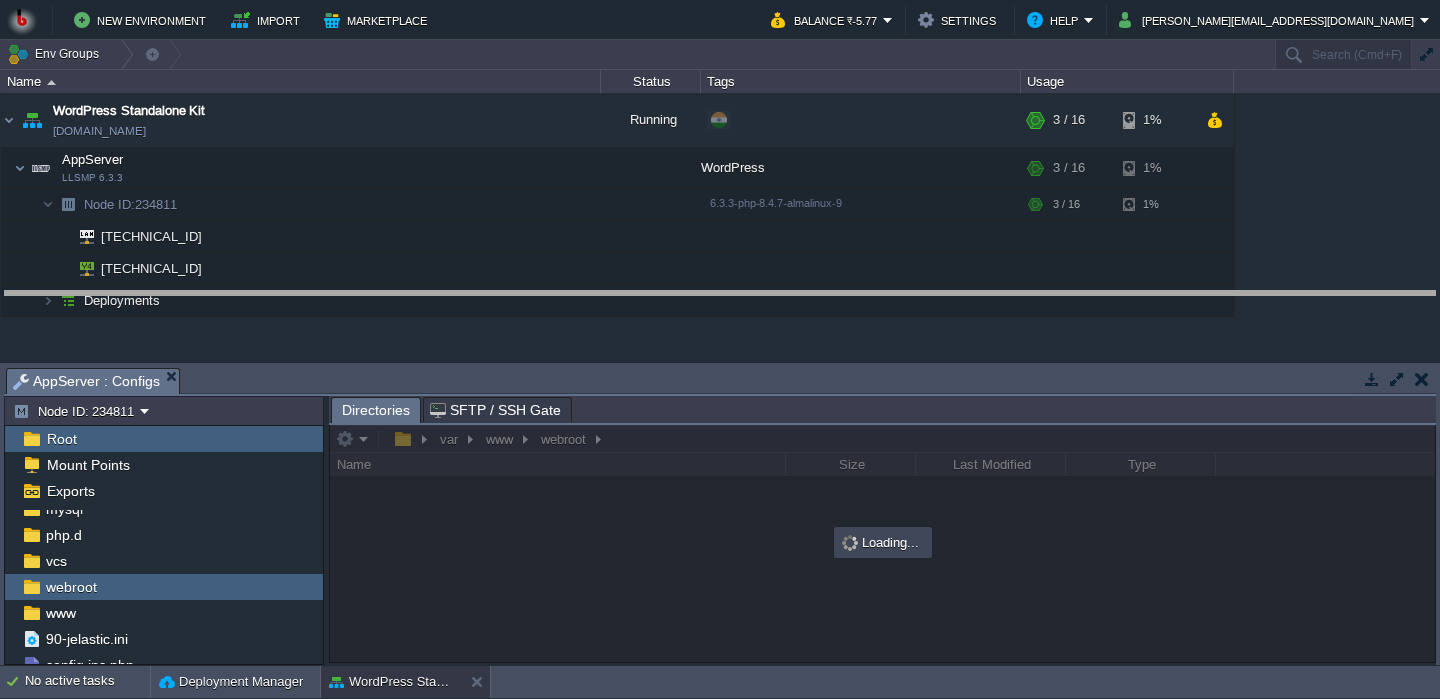 drag, startPoint x: 555, startPoint y: 387, endPoint x: 517, endPoint y: 310, distance: 85.86617 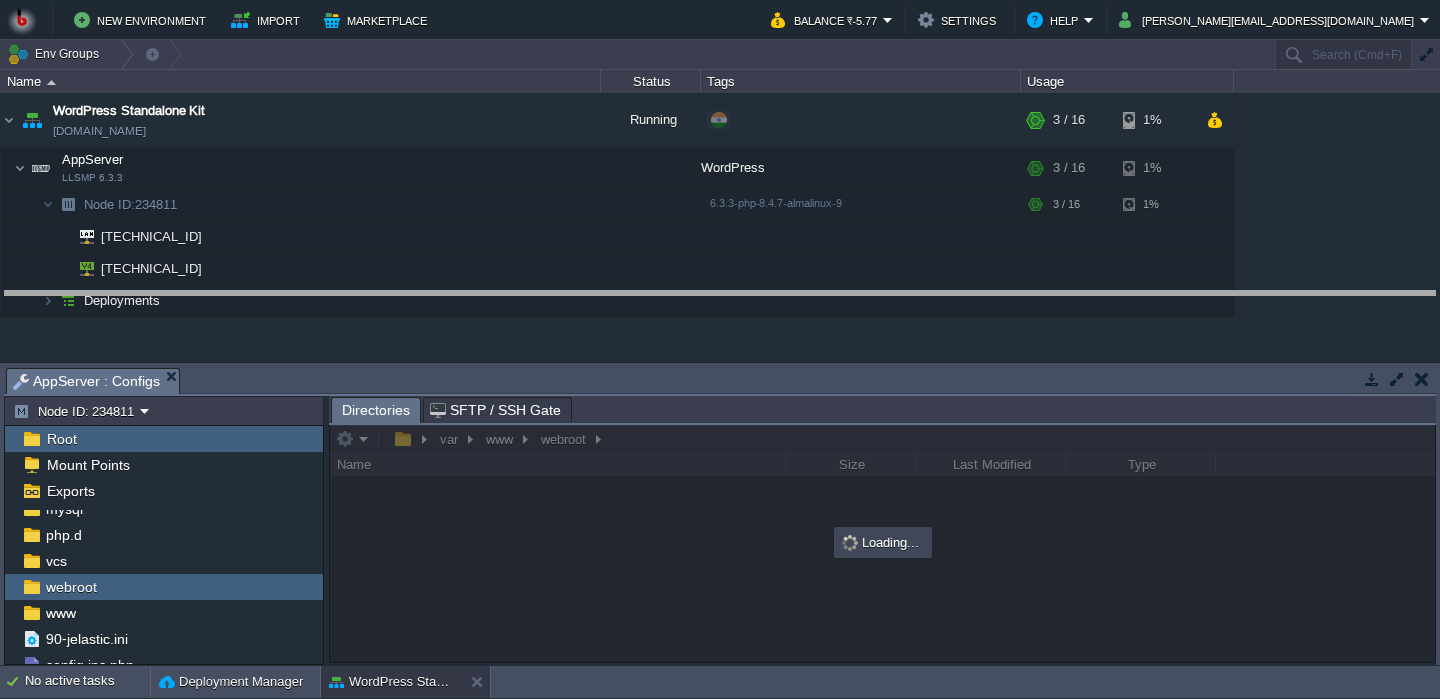 click on "New Environment Import Marketplace Bonus ₹0.00 Upgrade Account Balance ₹-5.77 Settings Help shantanu@unqlife.com       Env Groups                     Search (Cmd+F)         auto-gen Name Status Tags Usage WordPress Standalone Kit env-5235094.in1.bitss.cloud Running                                 + Add to Env Group                                                                                                                                                            RAM                 16%                                         CPU                 2%                             3 / 16                    1%       AppServer LLSMP 6.3.3 WordPress                                                                                                                                                            RAM                 16%                                         CPU                 2%                             3 / 16                    1%     Node ID:  234811                        2%" at bounding box center (720, 349) 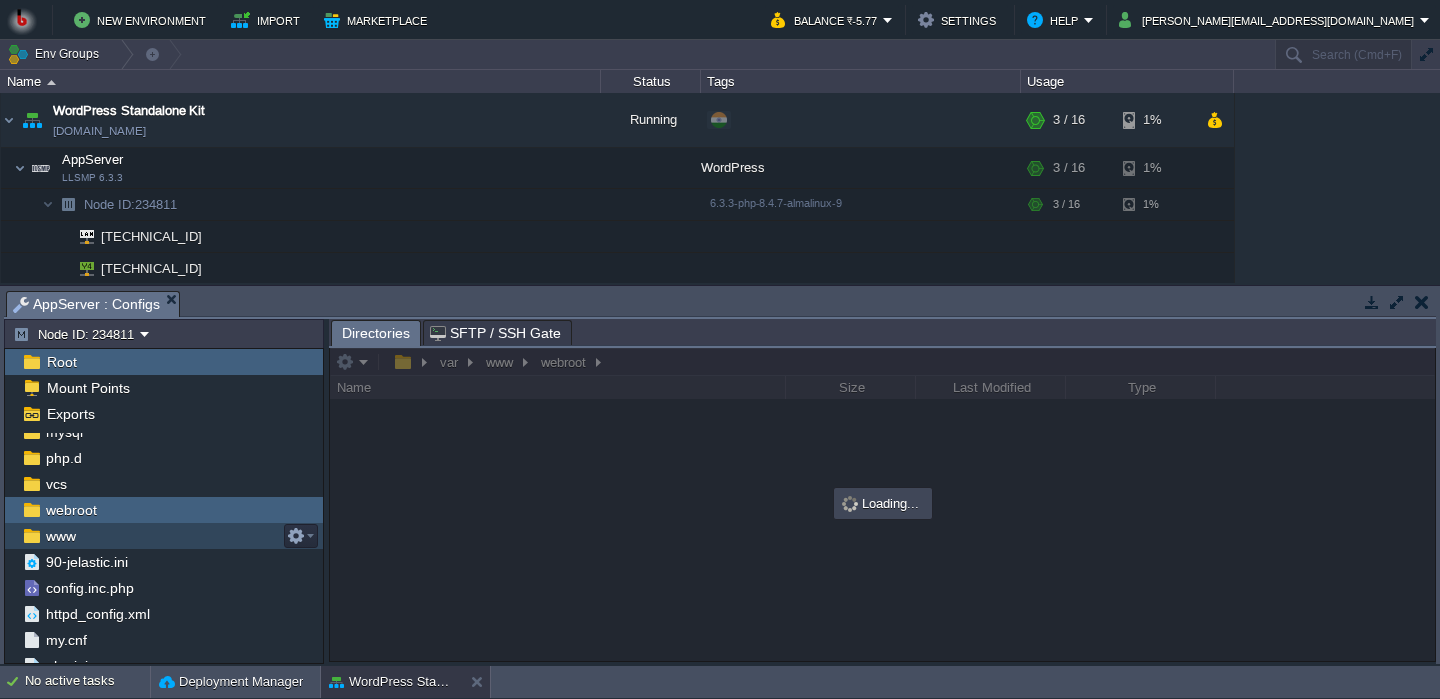 scroll, scrollTop: 260, scrollLeft: 0, axis: vertical 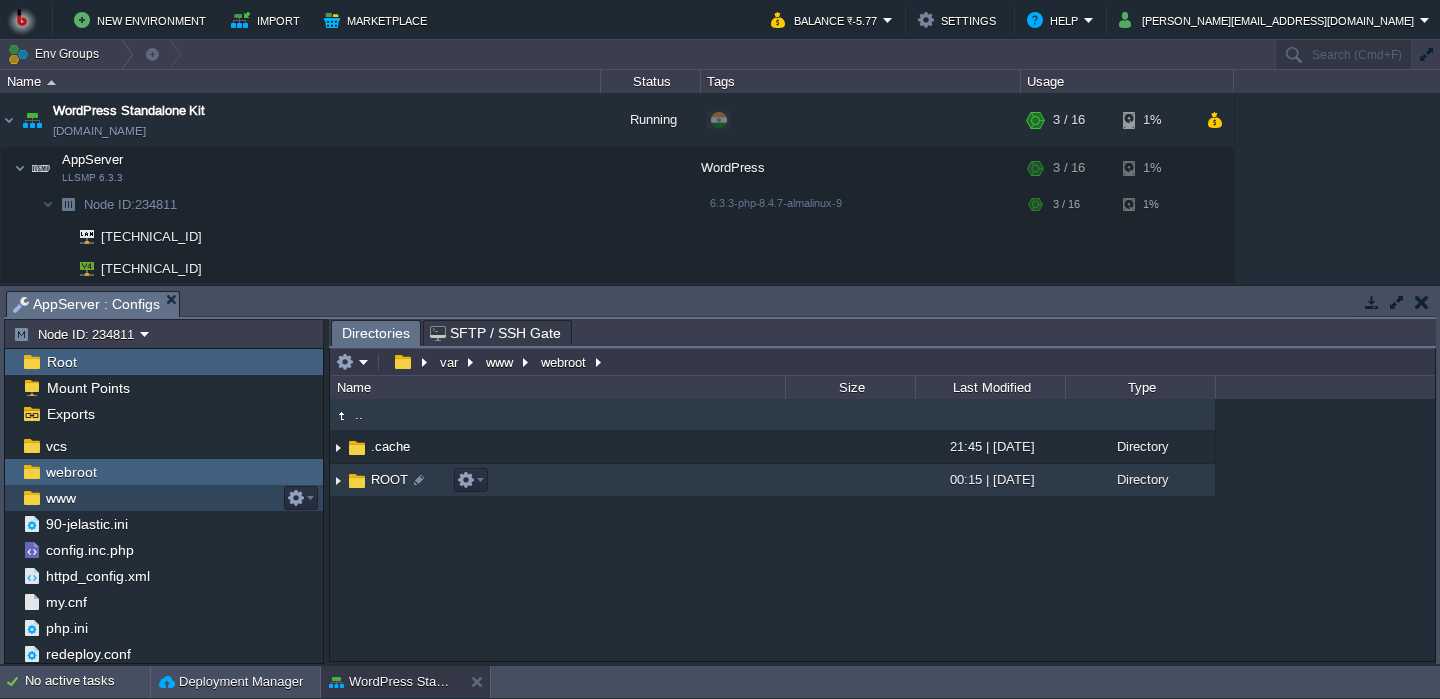 click on "ROOT" at bounding box center [557, 480] 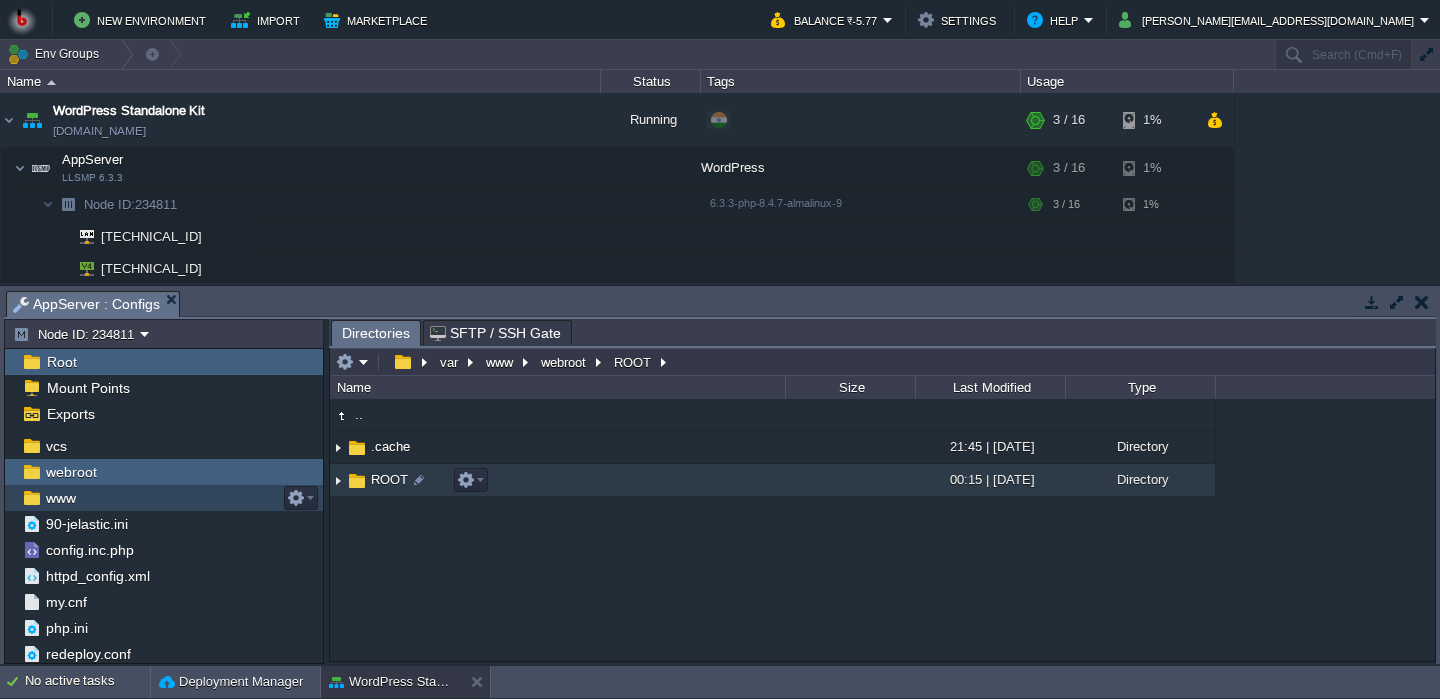 click on "ROOT" at bounding box center [557, 480] 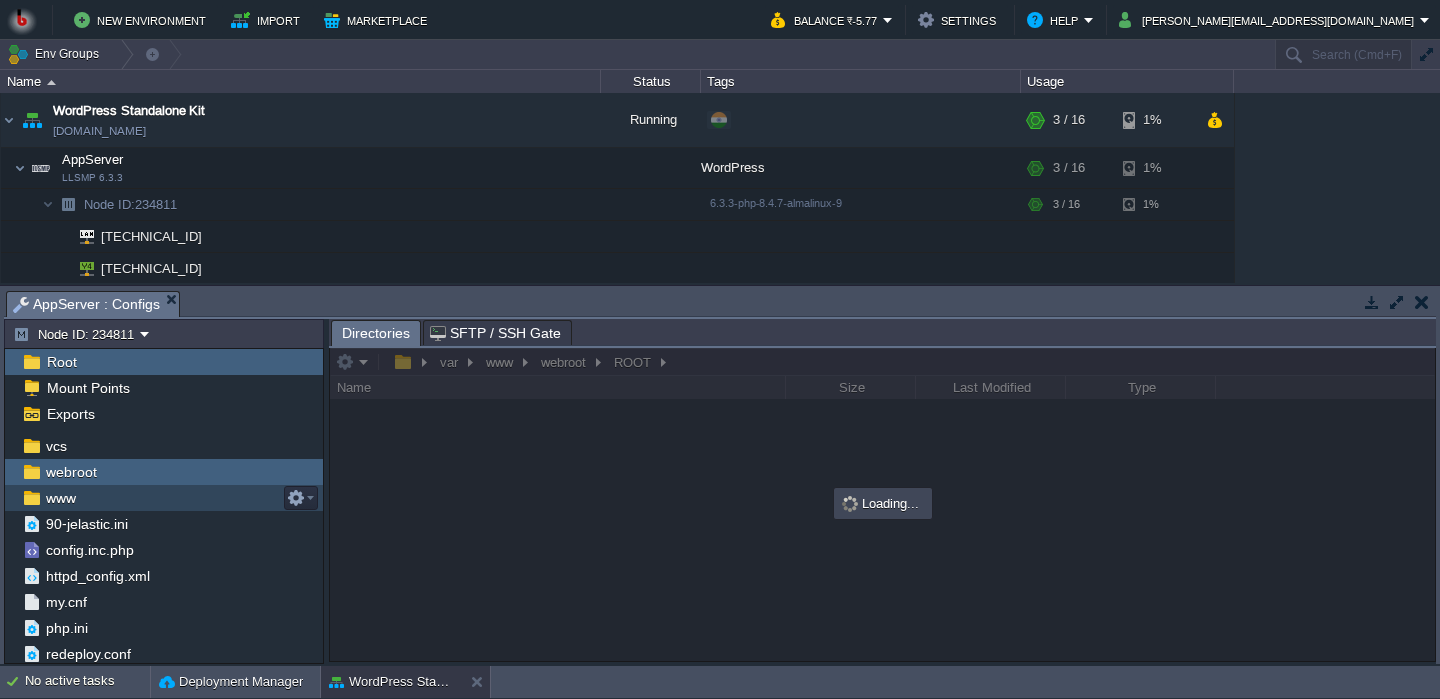 click at bounding box center [882, 504] 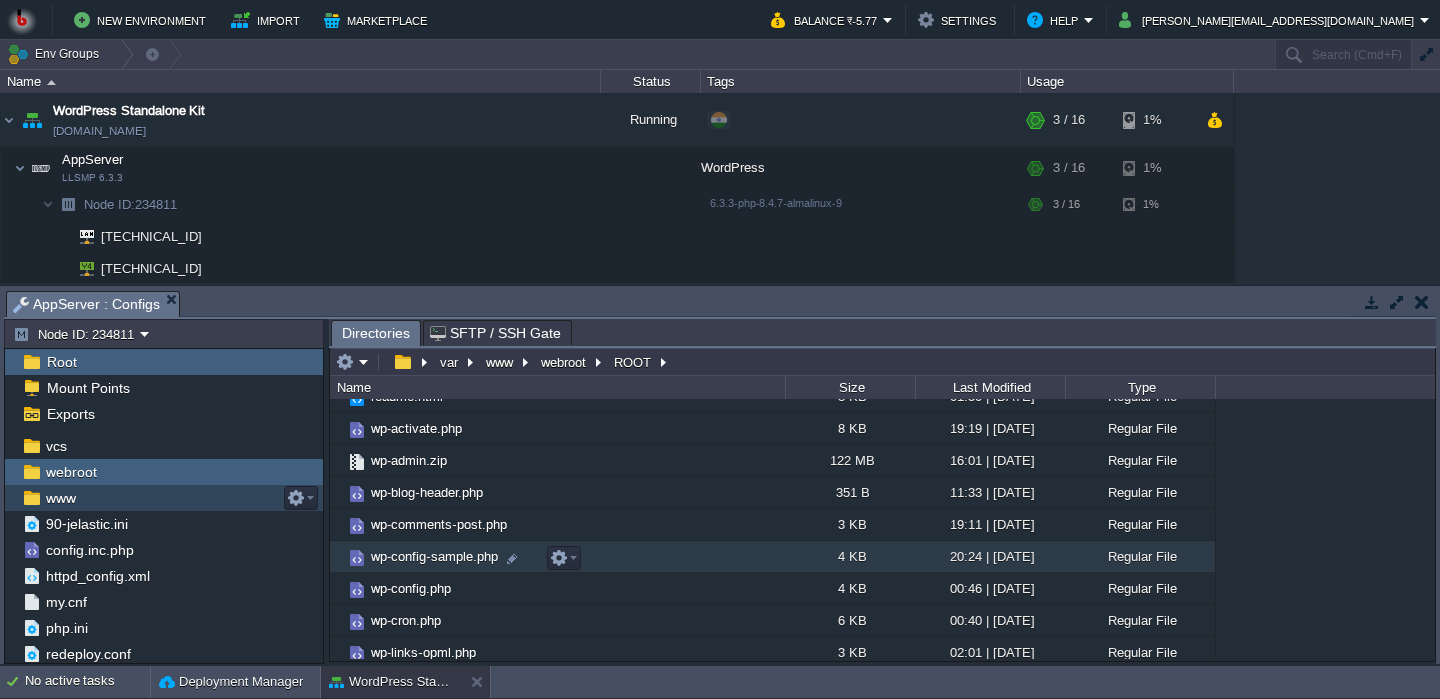 scroll, scrollTop: 393, scrollLeft: 0, axis: vertical 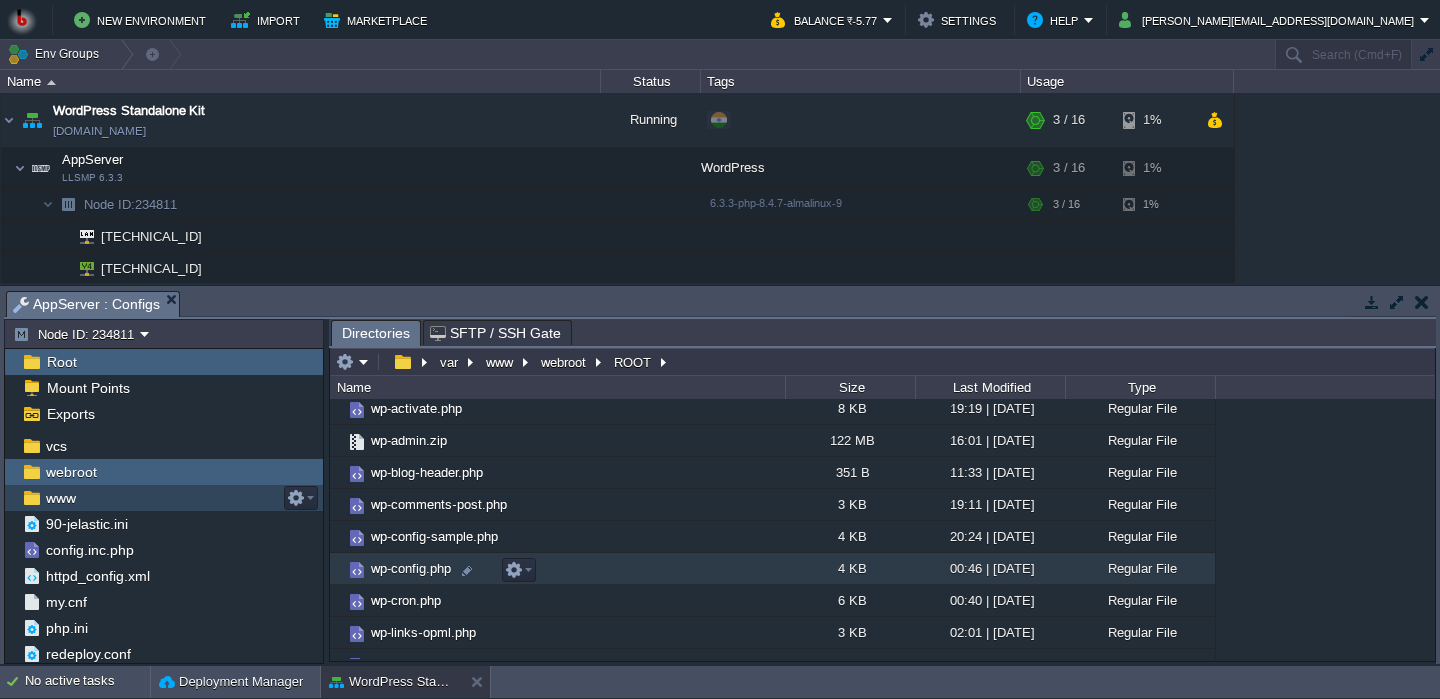 click on "wp-config.php" at bounding box center [557, 569] 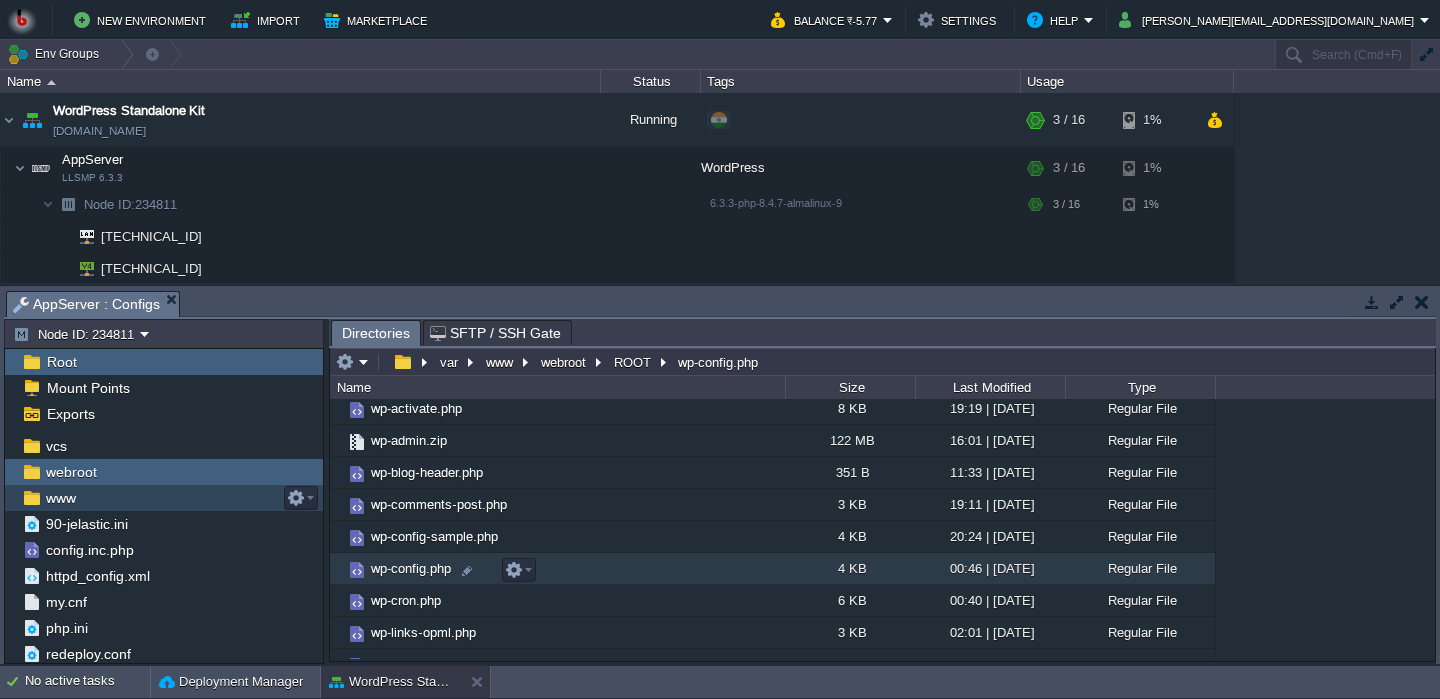 click on "wp-config.php" at bounding box center (557, 569) 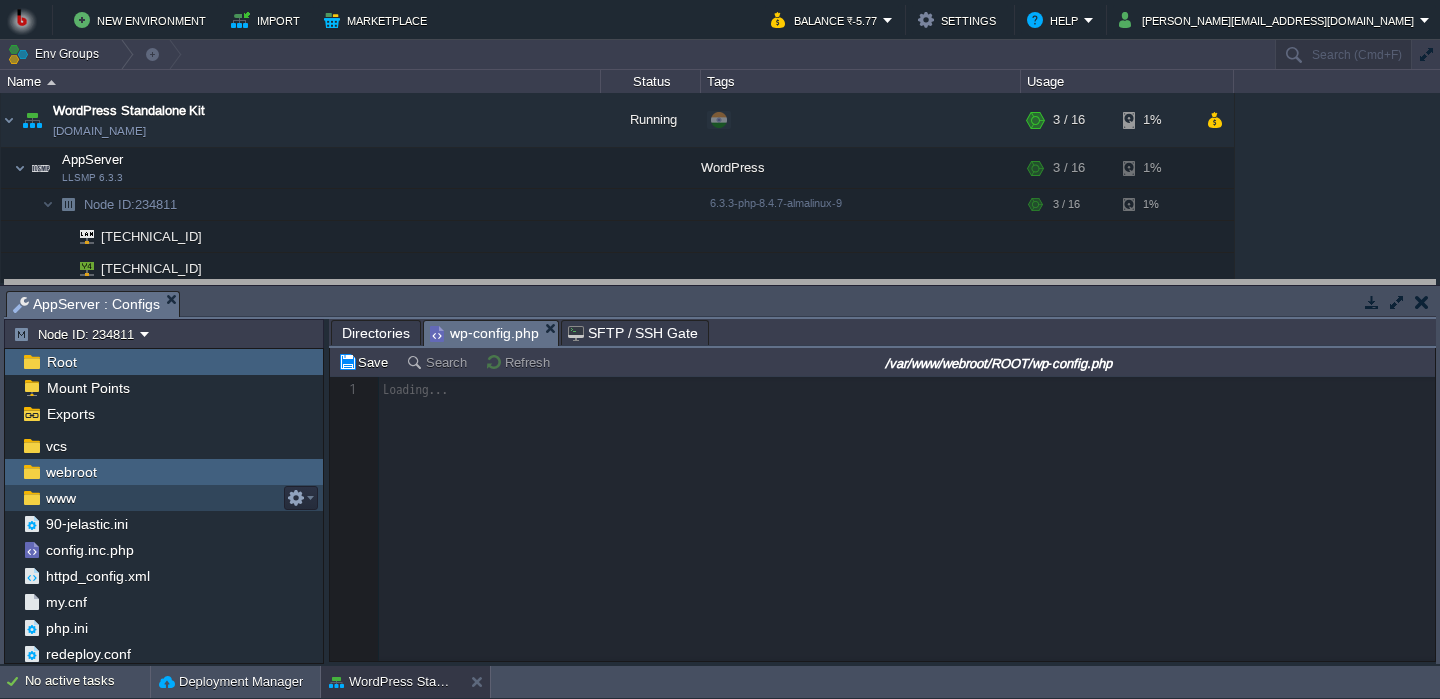 drag, startPoint x: 625, startPoint y: 301, endPoint x: 605, endPoint y: 267, distance: 39.446167 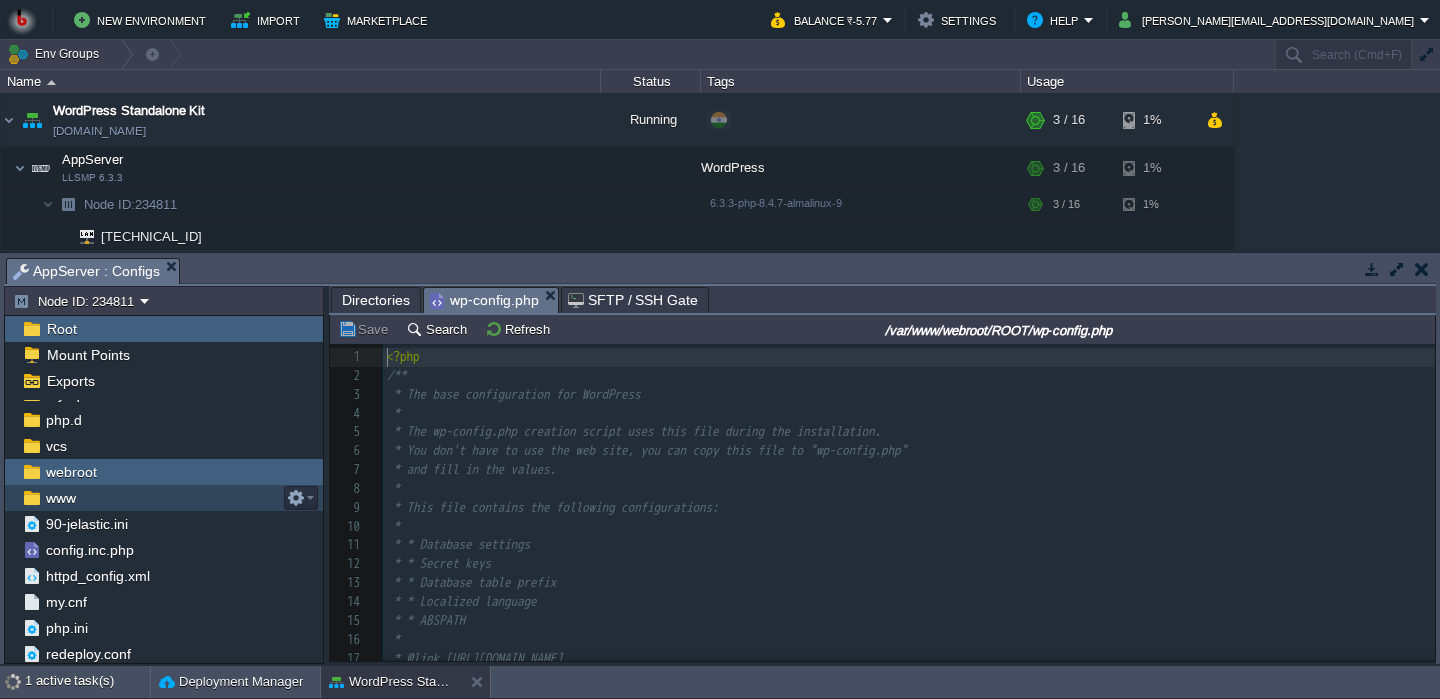 scroll, scrollTop: 8, scrollLeft: 0, axis: vertical 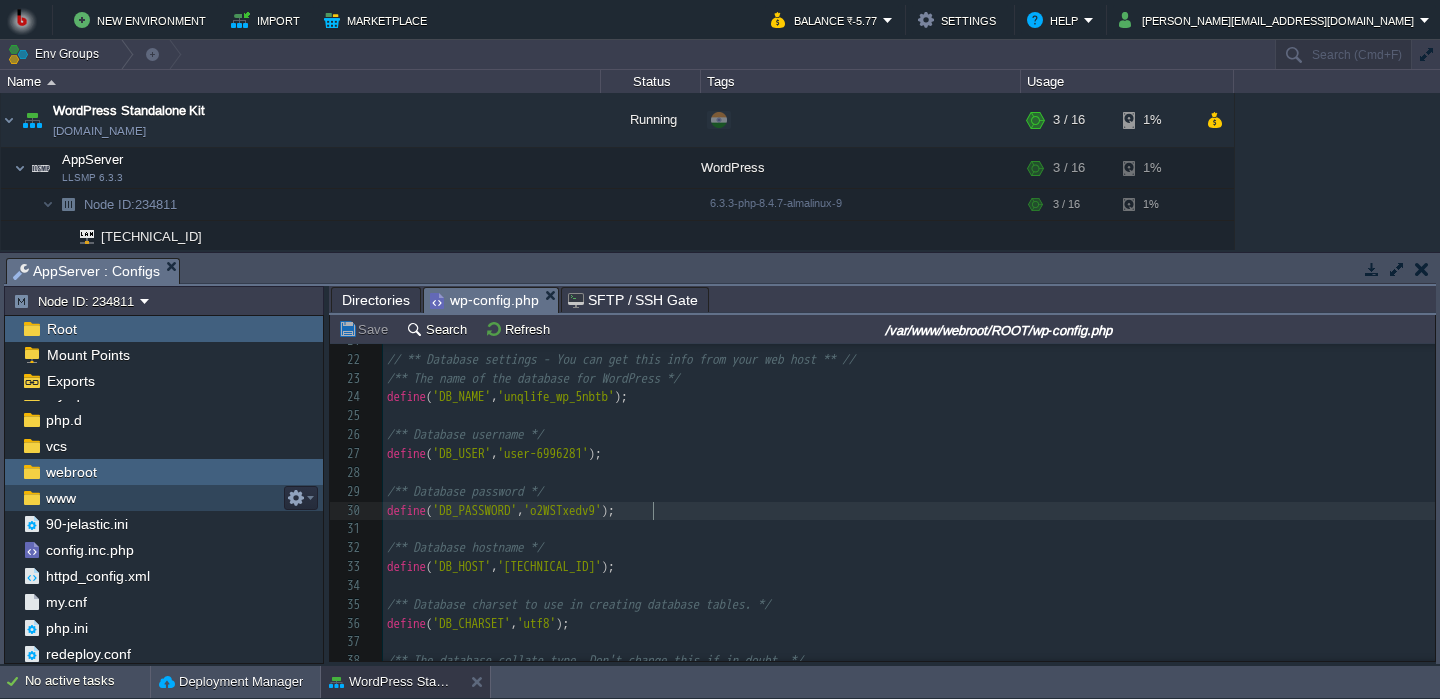 click on "102 <?php   11   * * Database settings 12   * * Secret keys 13   * * Database table prefix 14   * * Localized language 15   * * ABSPATH 16   * 17   * @link https://wordpress.org/support/article/editing-wp-config-php/ 18   * 19   * @package WordPress 20   */ 21 ​ 22 // ** Database settings - You can get this info from your web host ** // 23 /** The name of the database for WordPress */ 24 define (  'DB_NAME' ,  'unqlife_wp_5nbtb'  ); 25 ​ 26 /** Database username */ 27 define (  'DB_USER' ,  'user-6996281'  ); 28 ​ 29 /** Database password */ 30 define (  'DB_PASSWORD' ,  'o2WSTxedv9'  ); 31 ​ 32 /** Database hostname */ 33 define (  'DB_HOST' ,  '127.0.0.1'  ); 34 ​ 35 /** Database charset to use in creating database tables. */ 36 define (  'DB_CHARSET' ,  'utf8'  ); 37 ​ 38 /** The database collate type. Don't change this if in doubt. */ 39 define (  'DB_COLLATE' ,  ''  ); 40 ​ 41 /**#@+ 42   * Authentication unique keys and salts. 43   * 44   45   46   * 47   48   49   * 50   * @since 2.6.0" at bounding box center [909, 530] 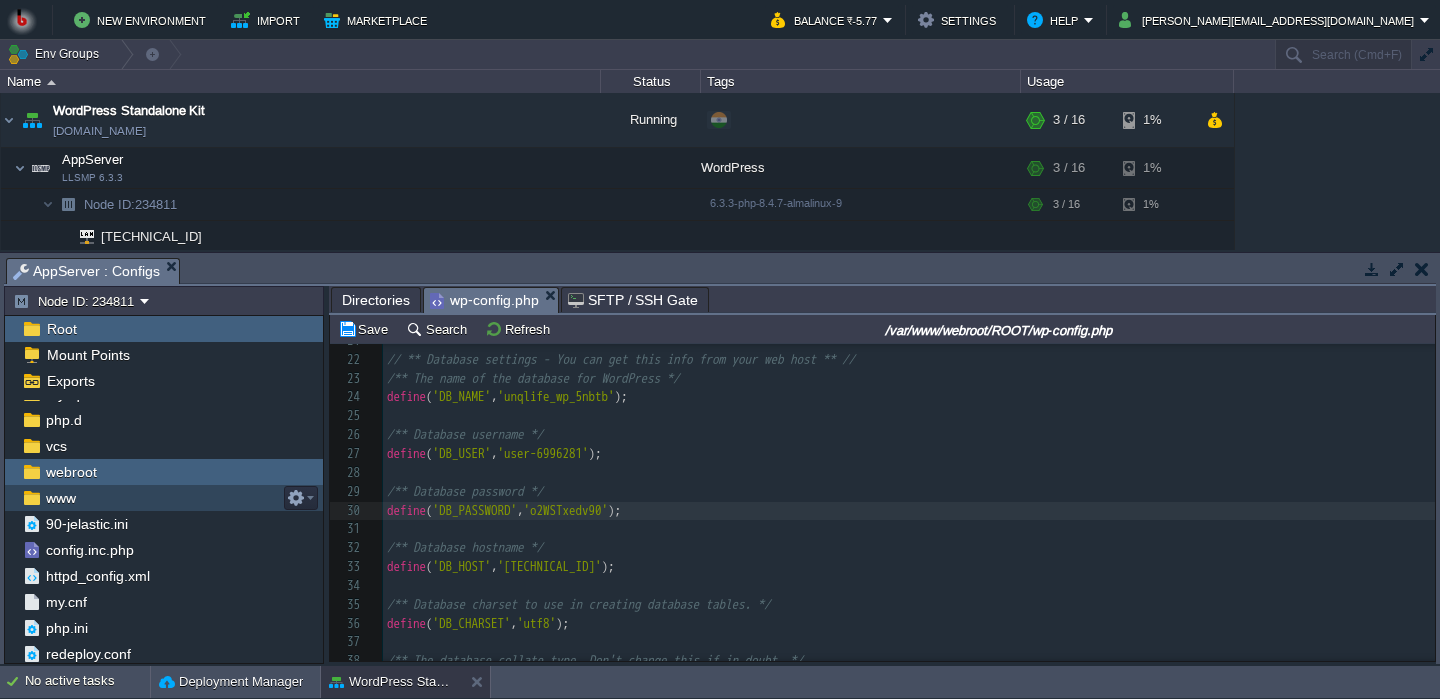 type on "0" 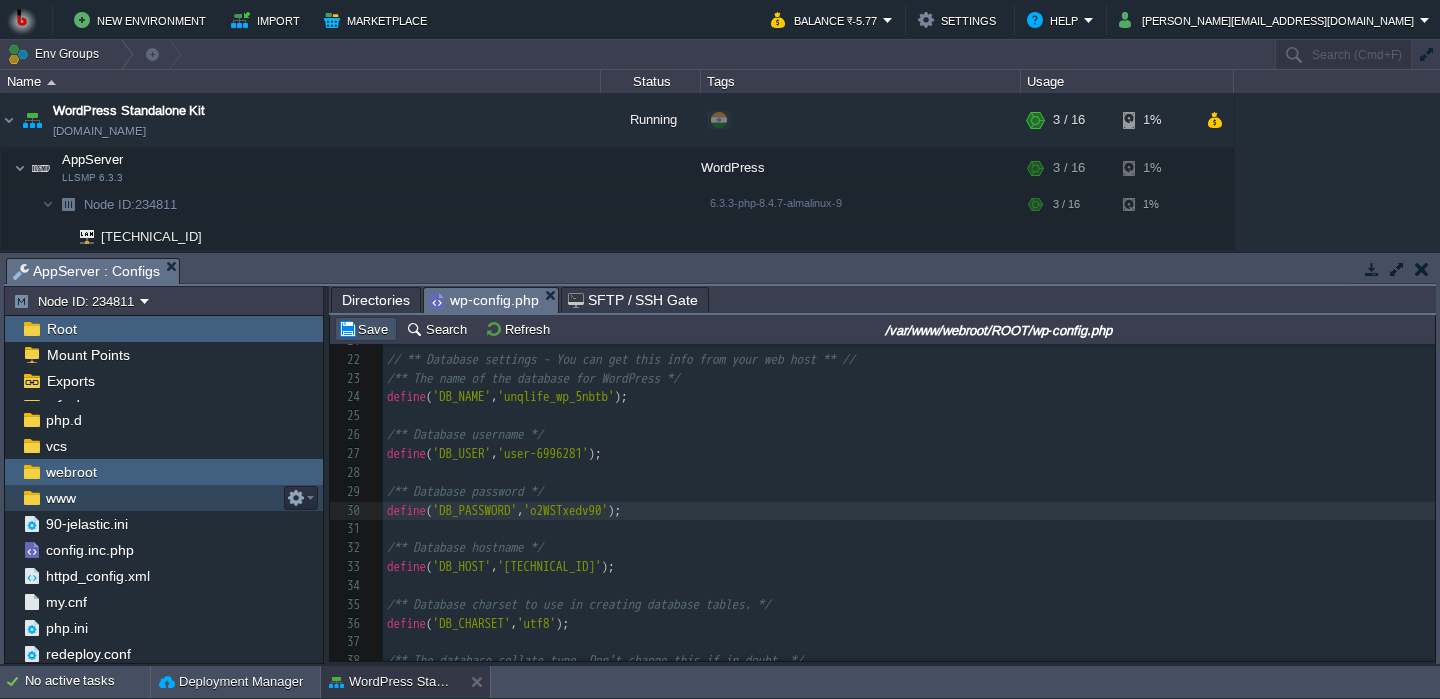 click on "Save" at bounding box center [366, 329] 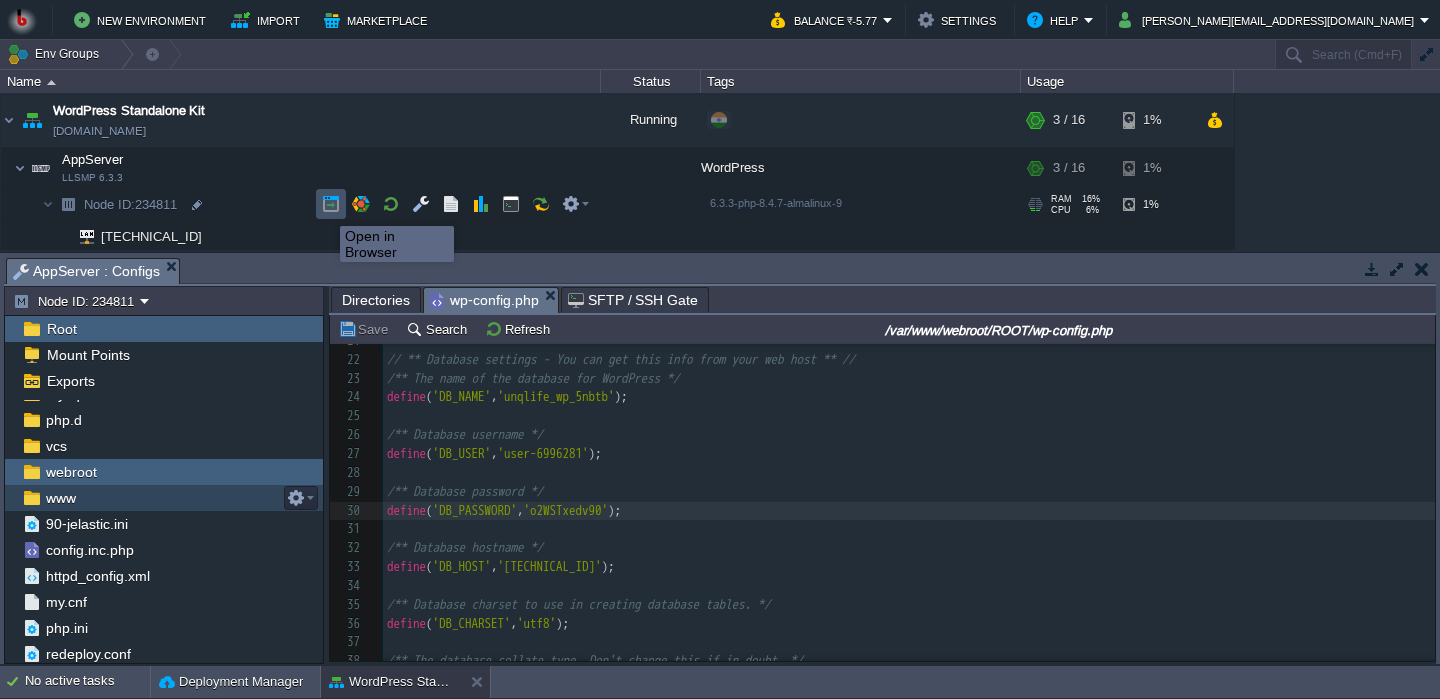 click at bounding box center [331, 204] 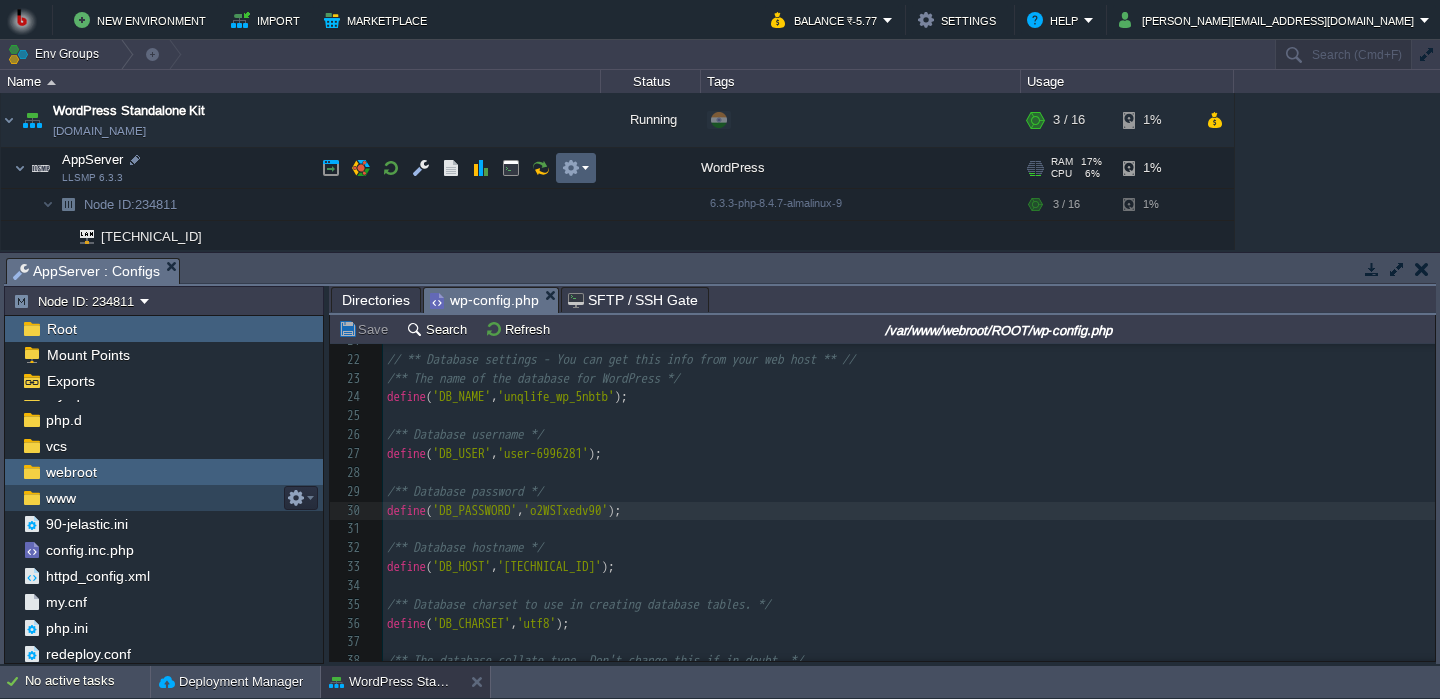 click at bounding box center [576, 168] 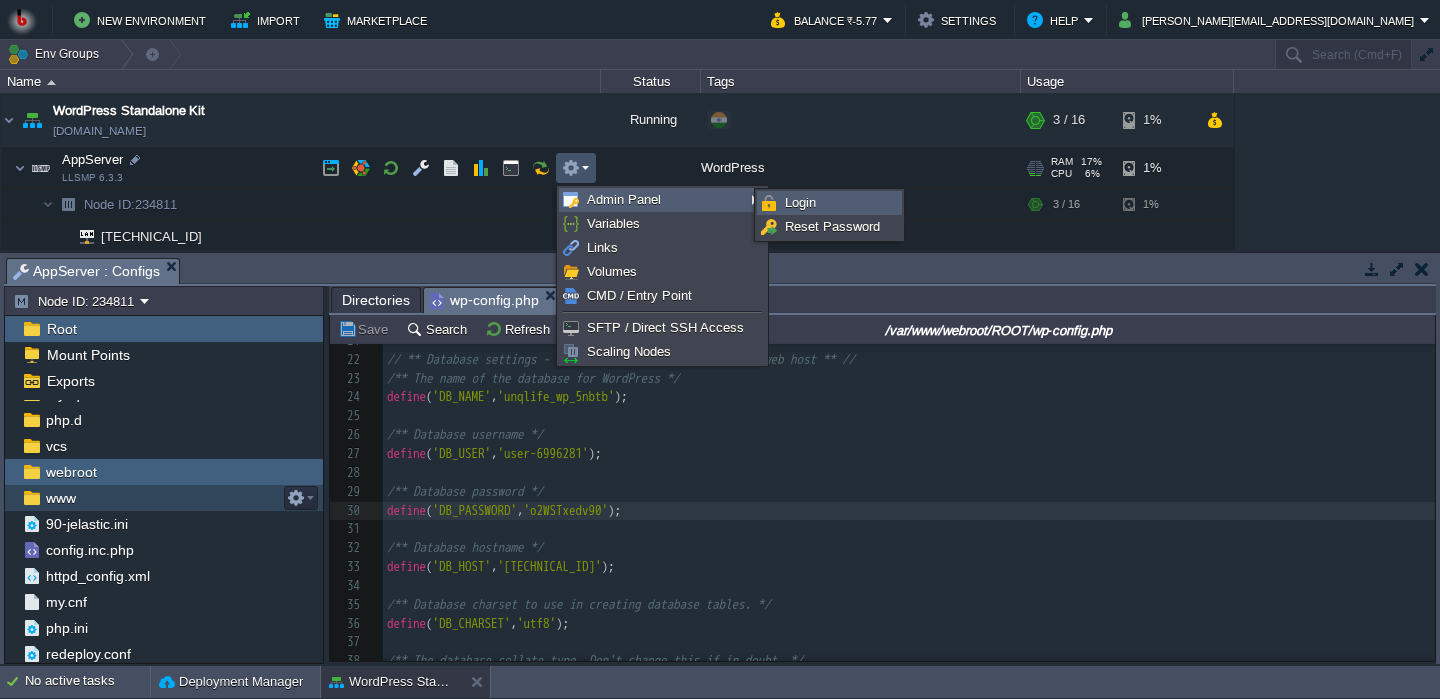 click on "Login" at bounding box center (829, 203) 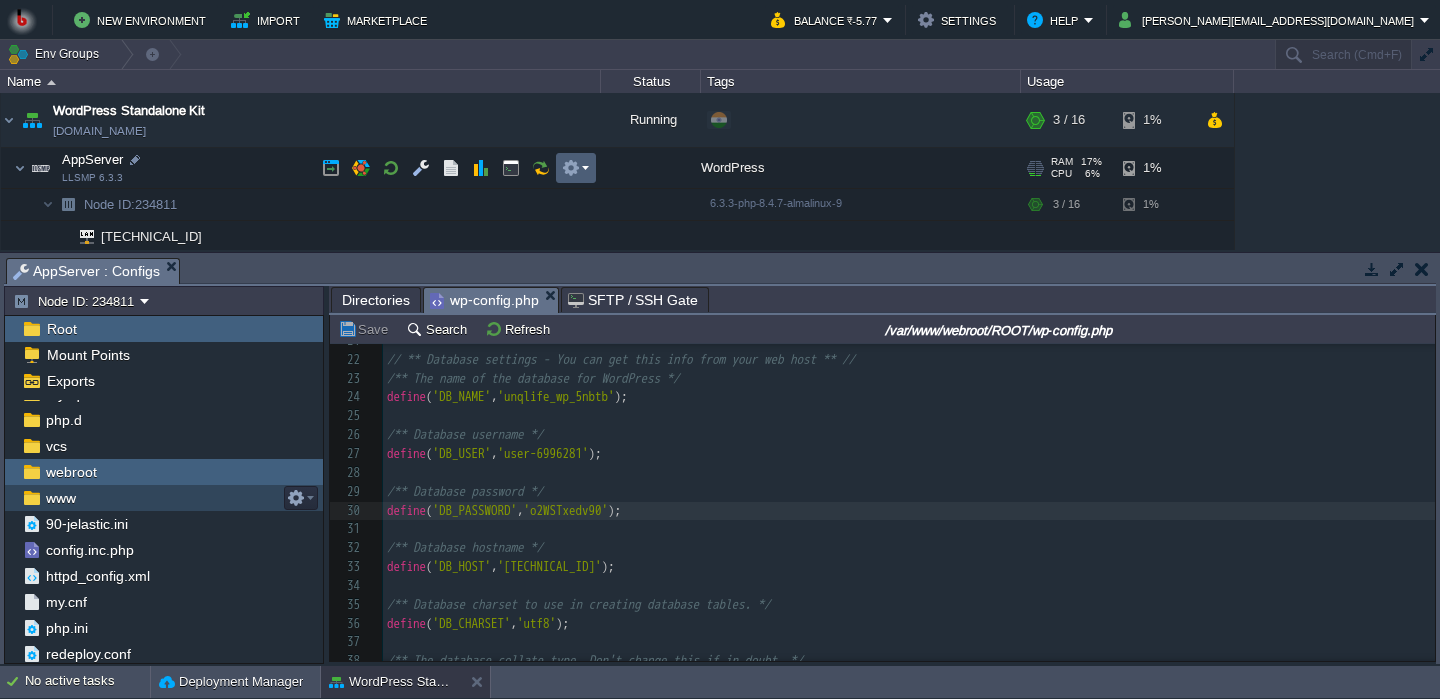 click at bounding box center [576, 168] 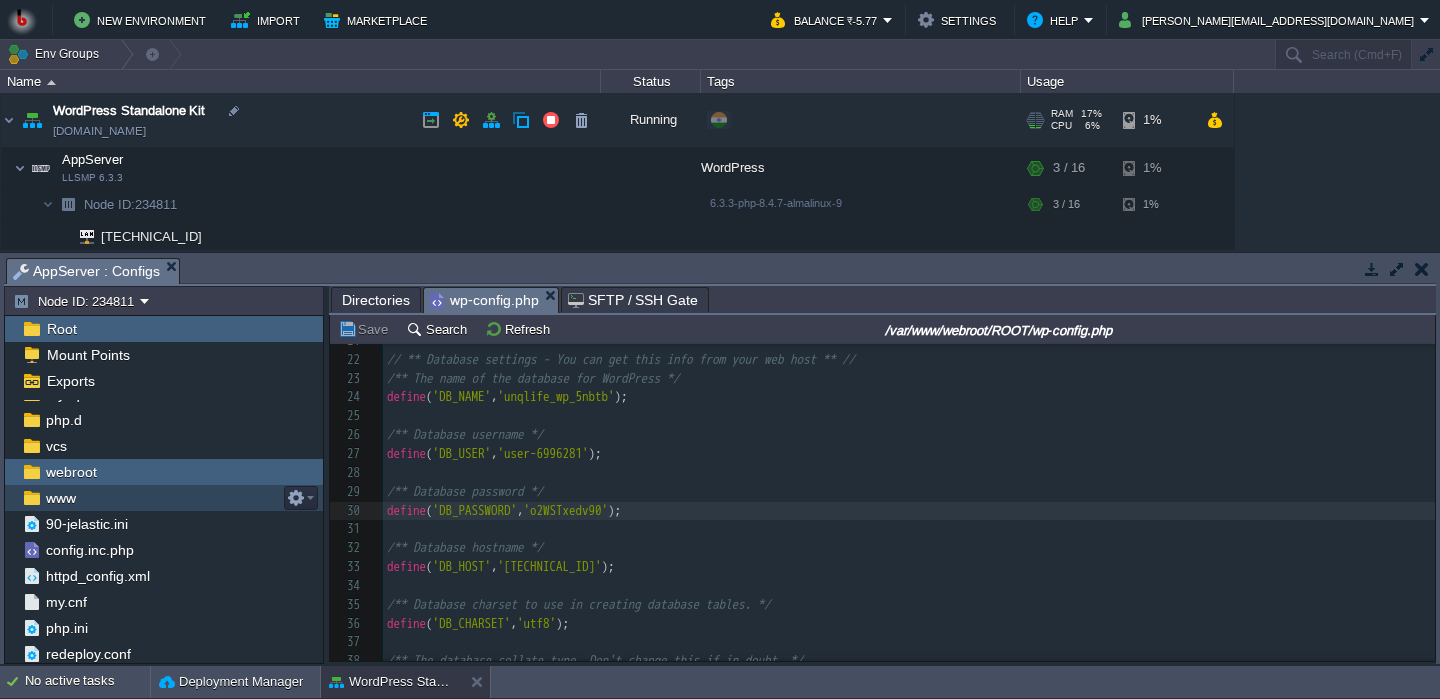 click on "WordPress Standalone Kit" at bounding box center [129, 111] 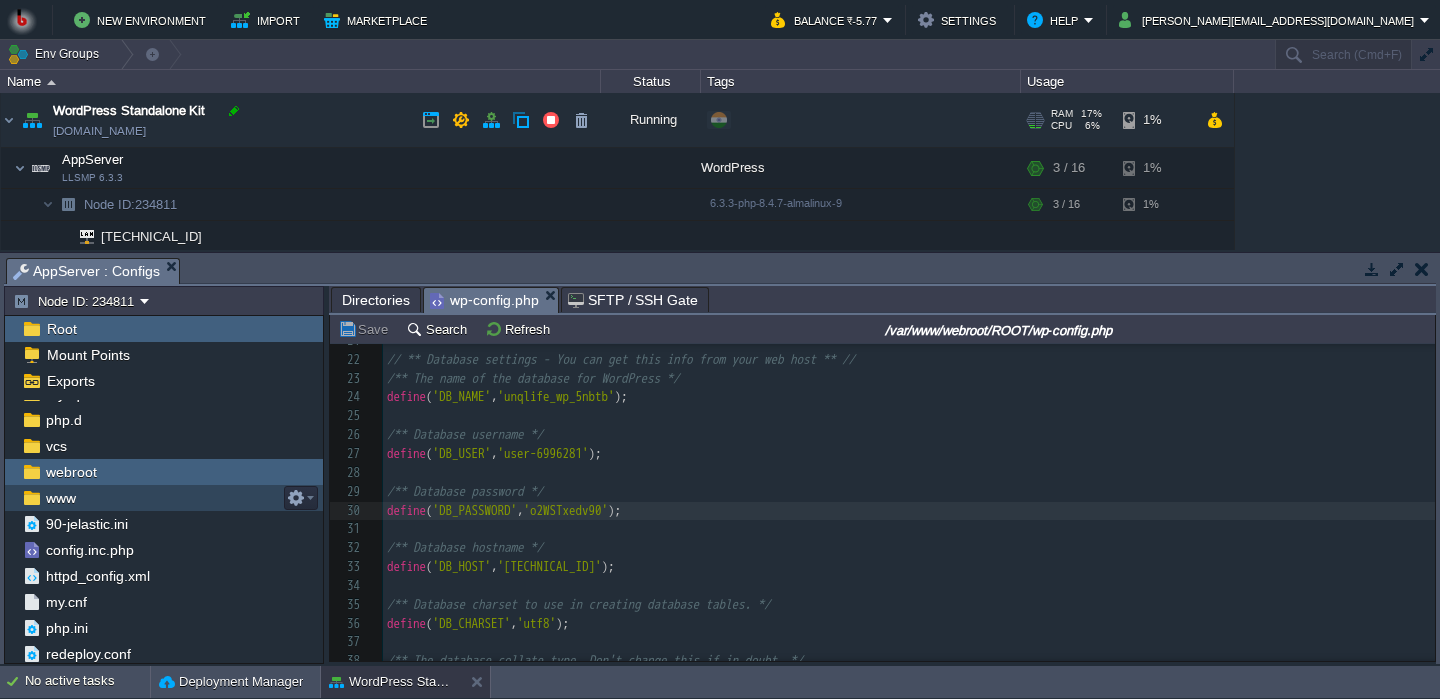 click at bounding box center [234, 111] 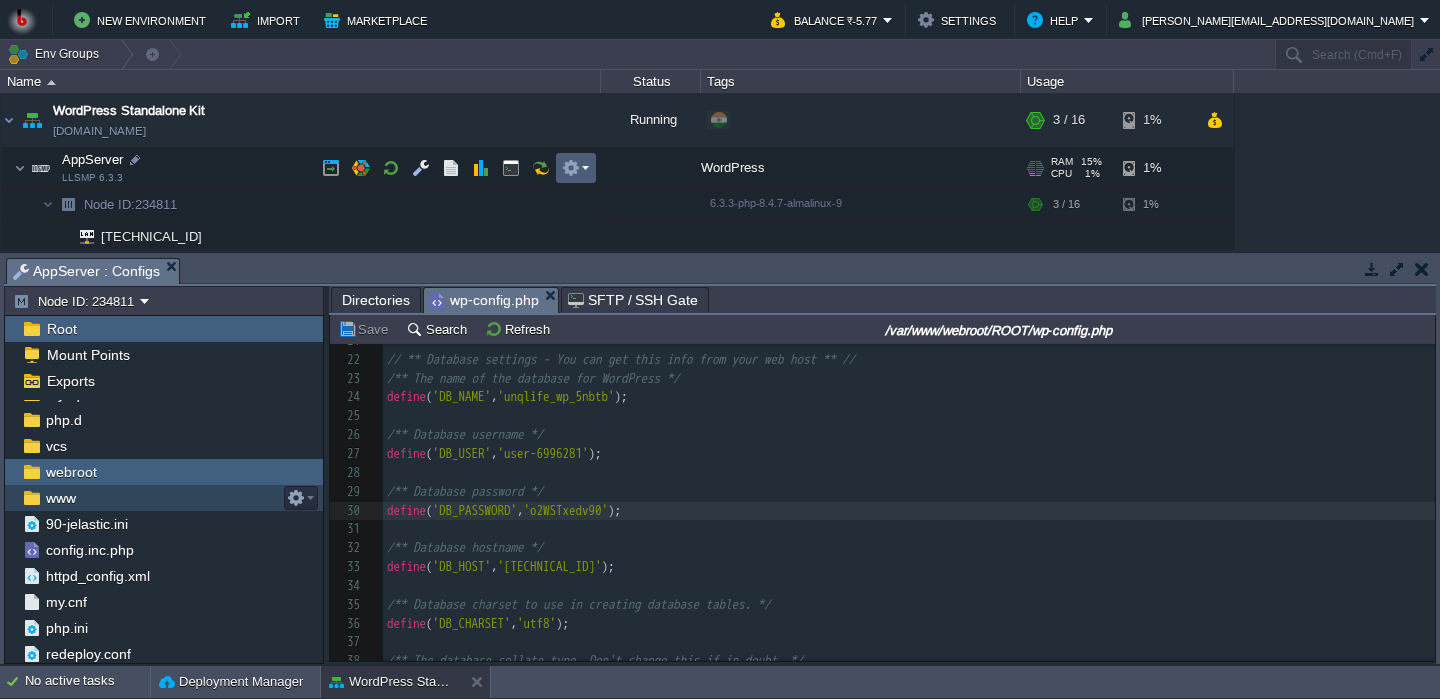 click at bounding box center (576, 168) 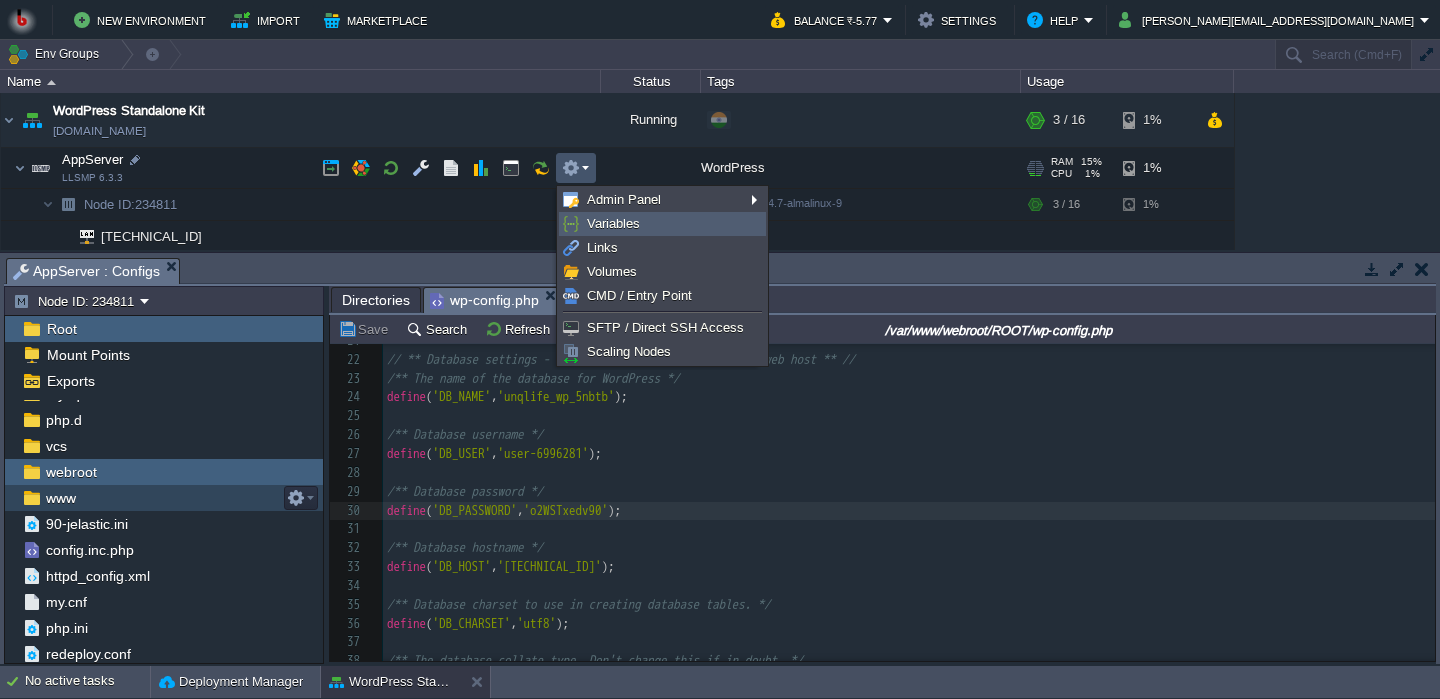 click on "Variables" at bounding box center (613, 223) 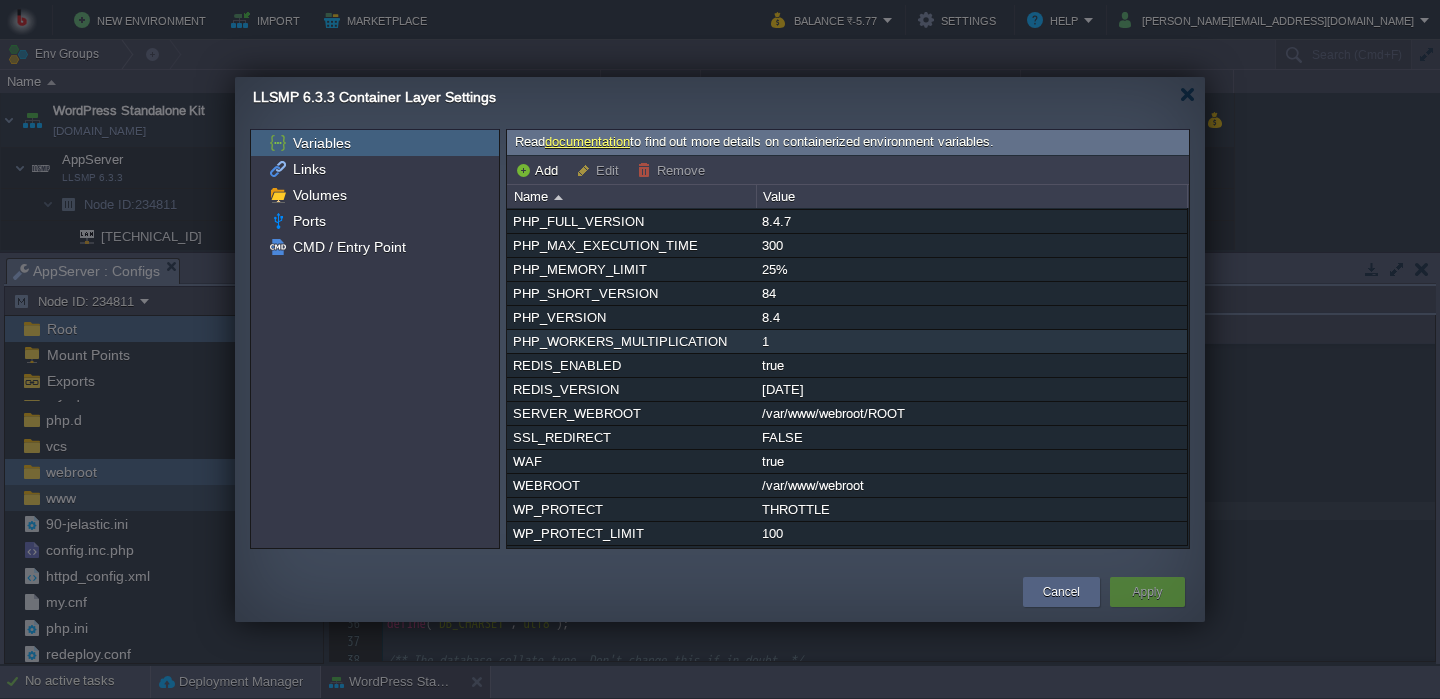 scroll, scrollTop: 631, scrollLeft: 0, axis: vertical 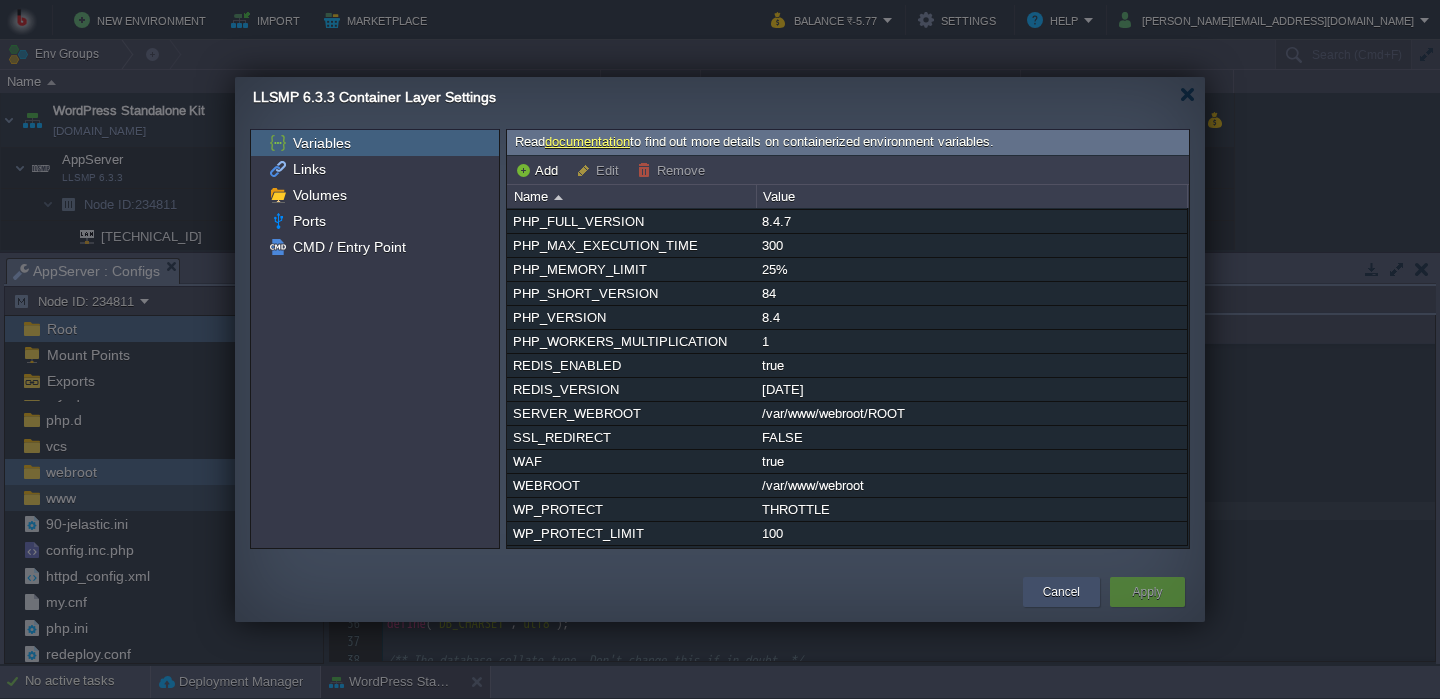 click on "Cancel" at bounding box center (1061, 592) 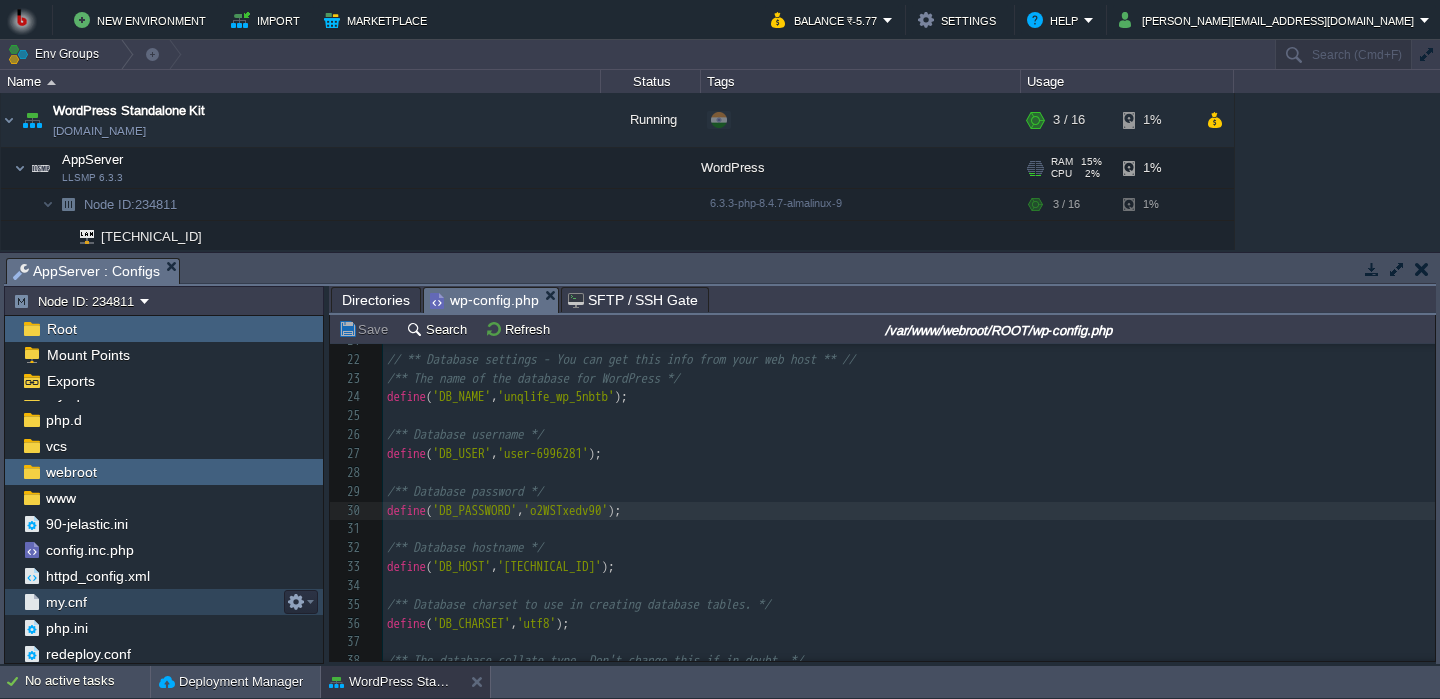 click on "my.cnf" at bounding box center (164, 602) 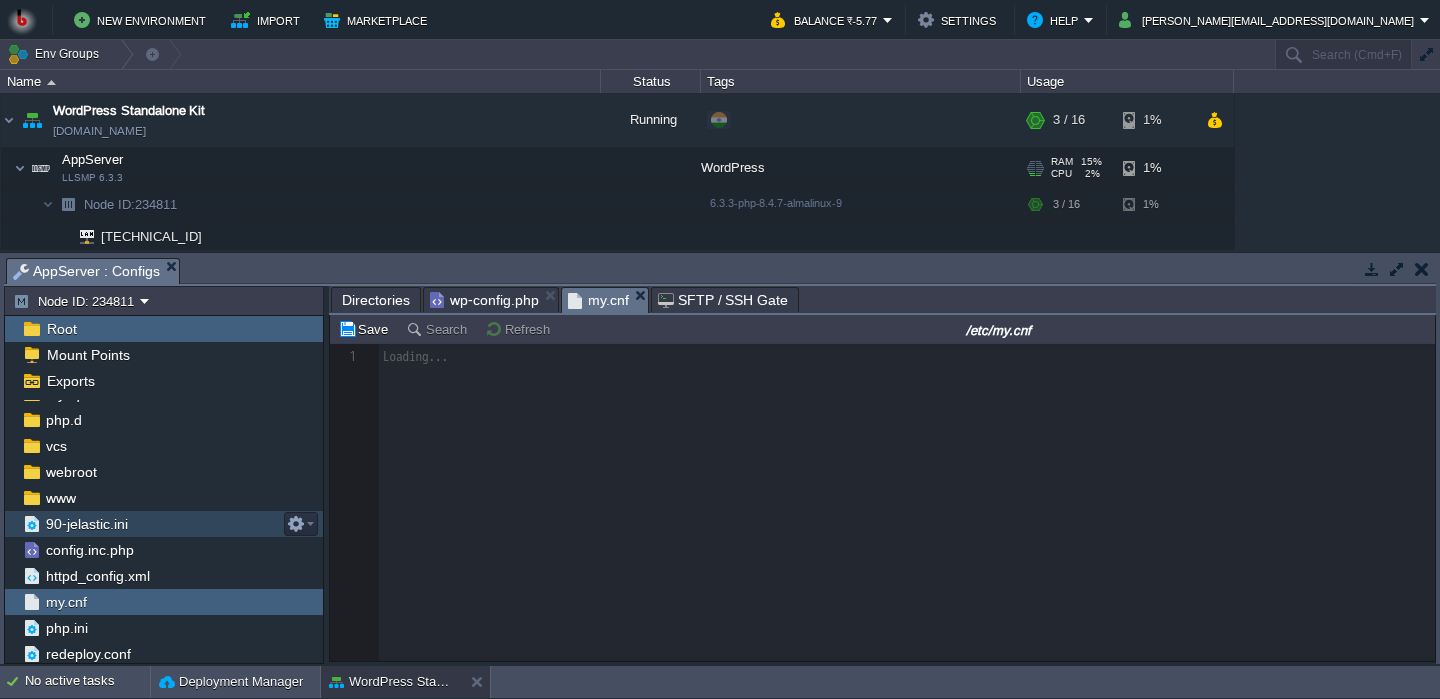 click on "90-jelastic.ini" at bounding box center (164, 524) 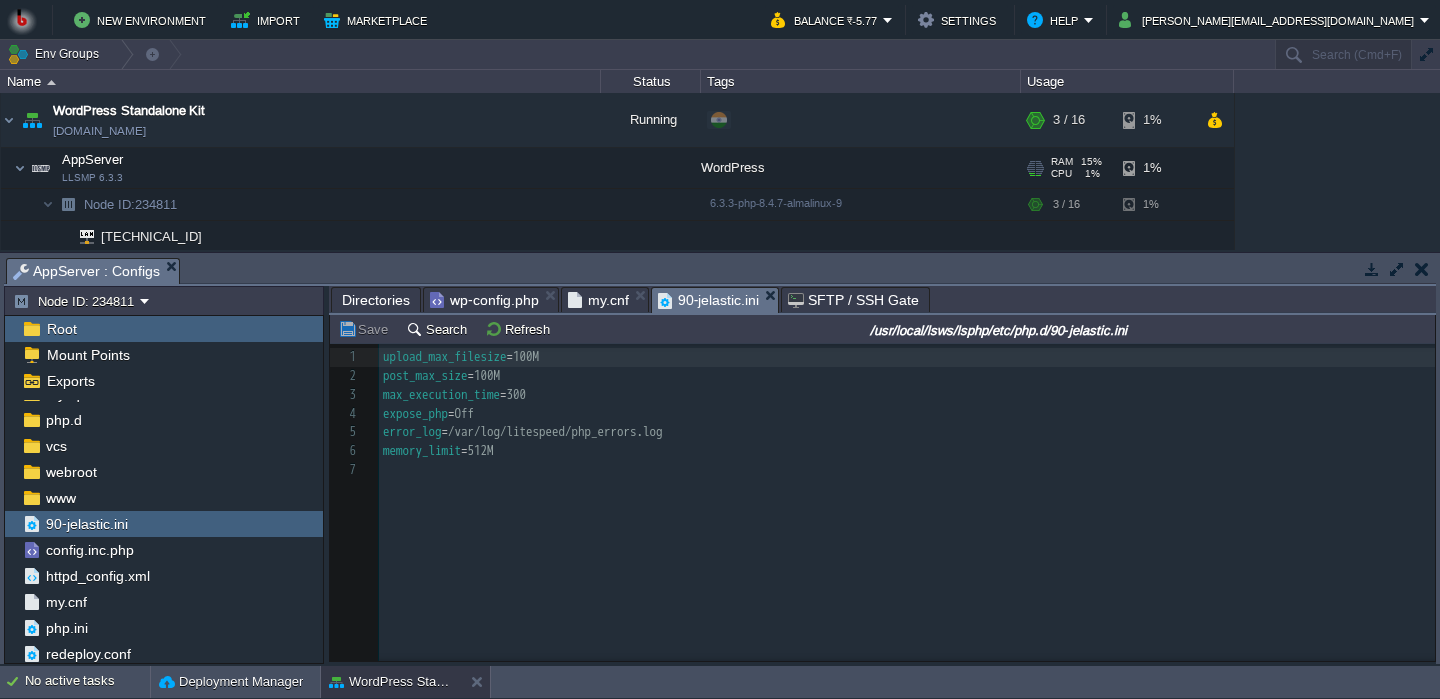 scroll, scrollTop: 8, scrollLeft: 0, axis: vertical 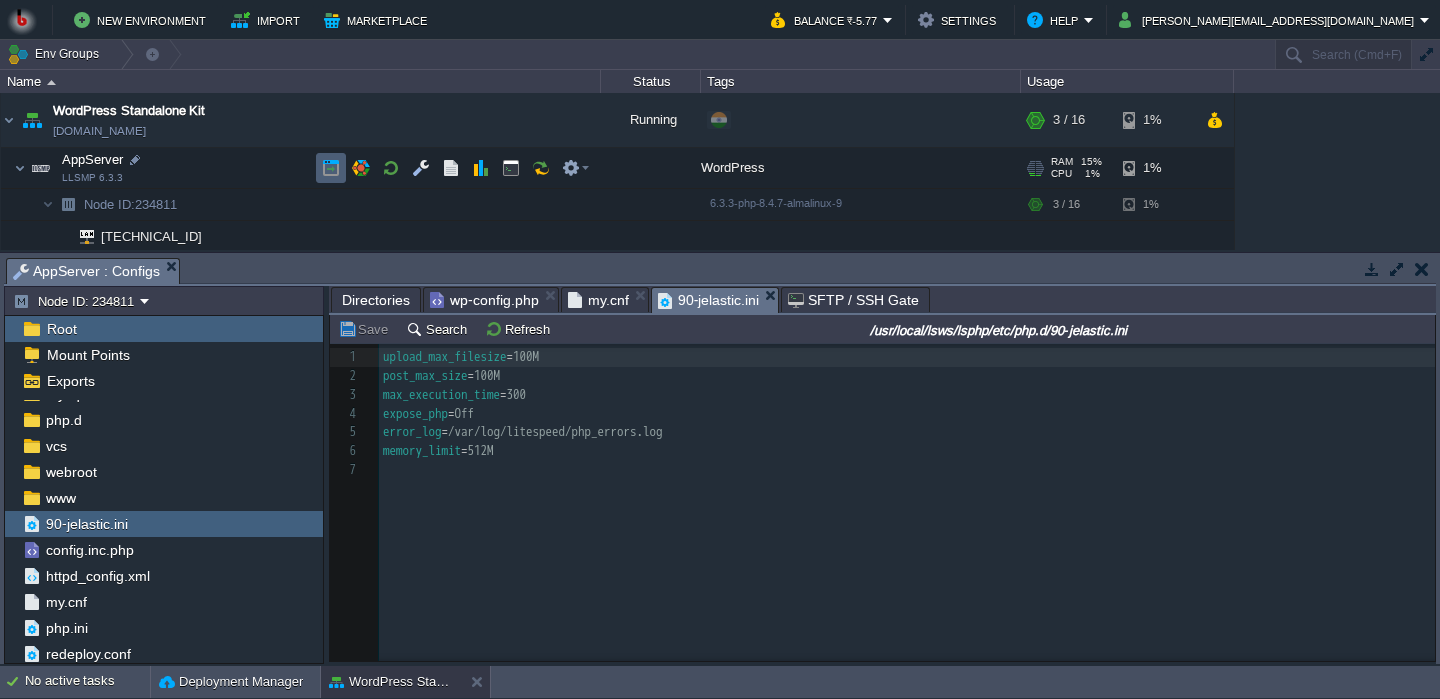 click at bounding box center [331, 168] 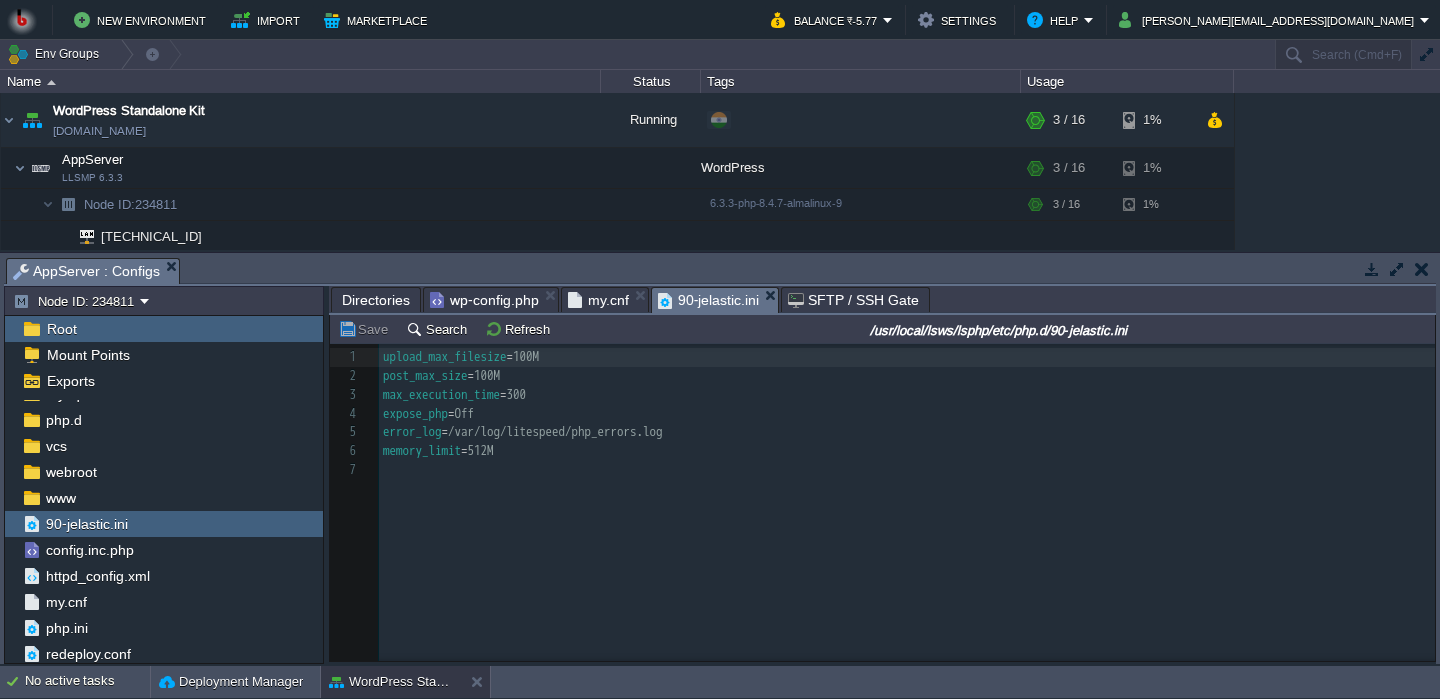 click on "wp-config.php" at bounding box center [484, 300] 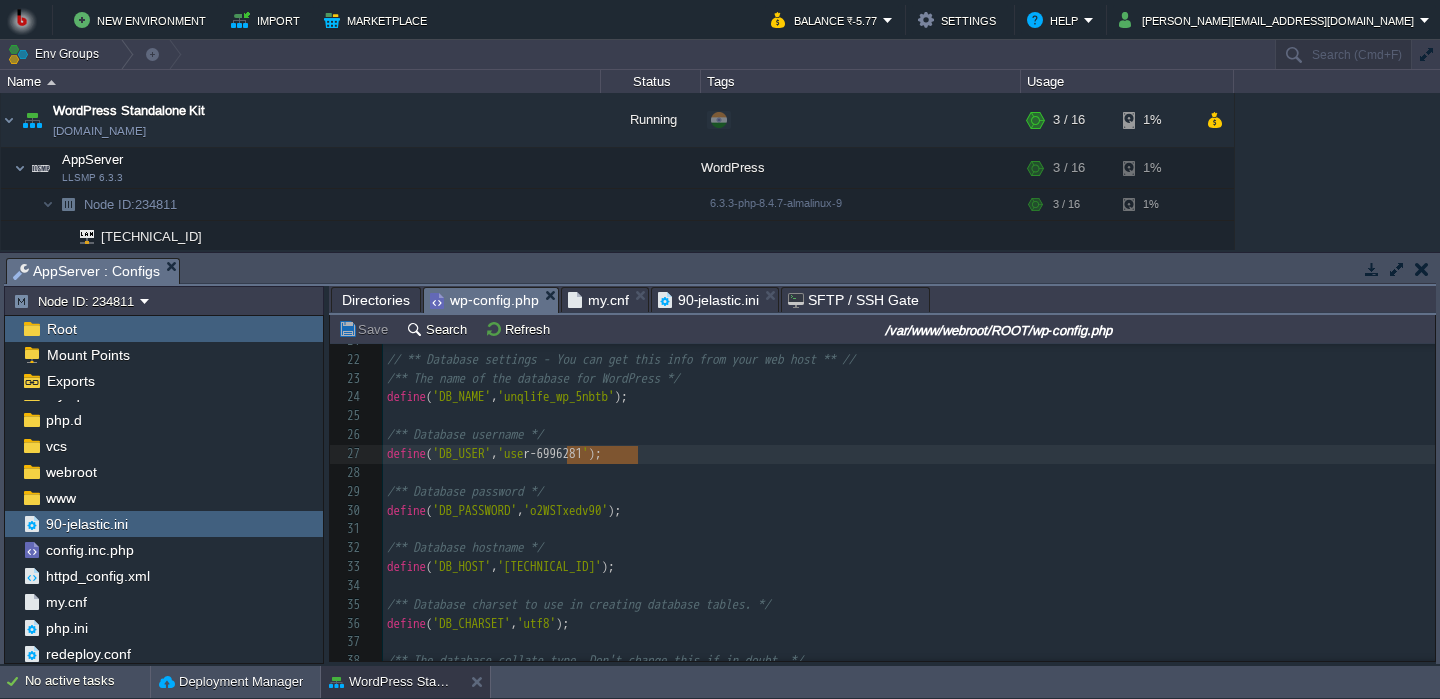 type on "user-6996281" 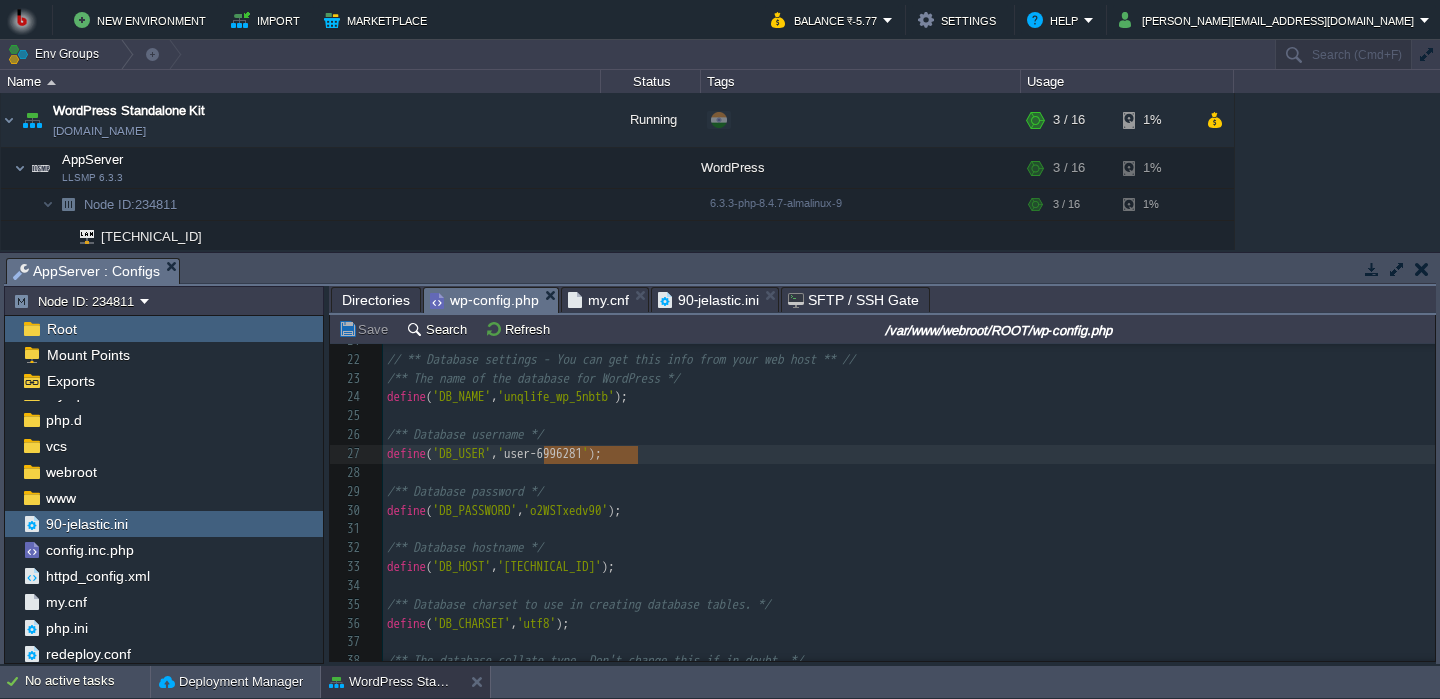 scroll, scrollTop: 0, scrollLeft: 94, axis: horizontal 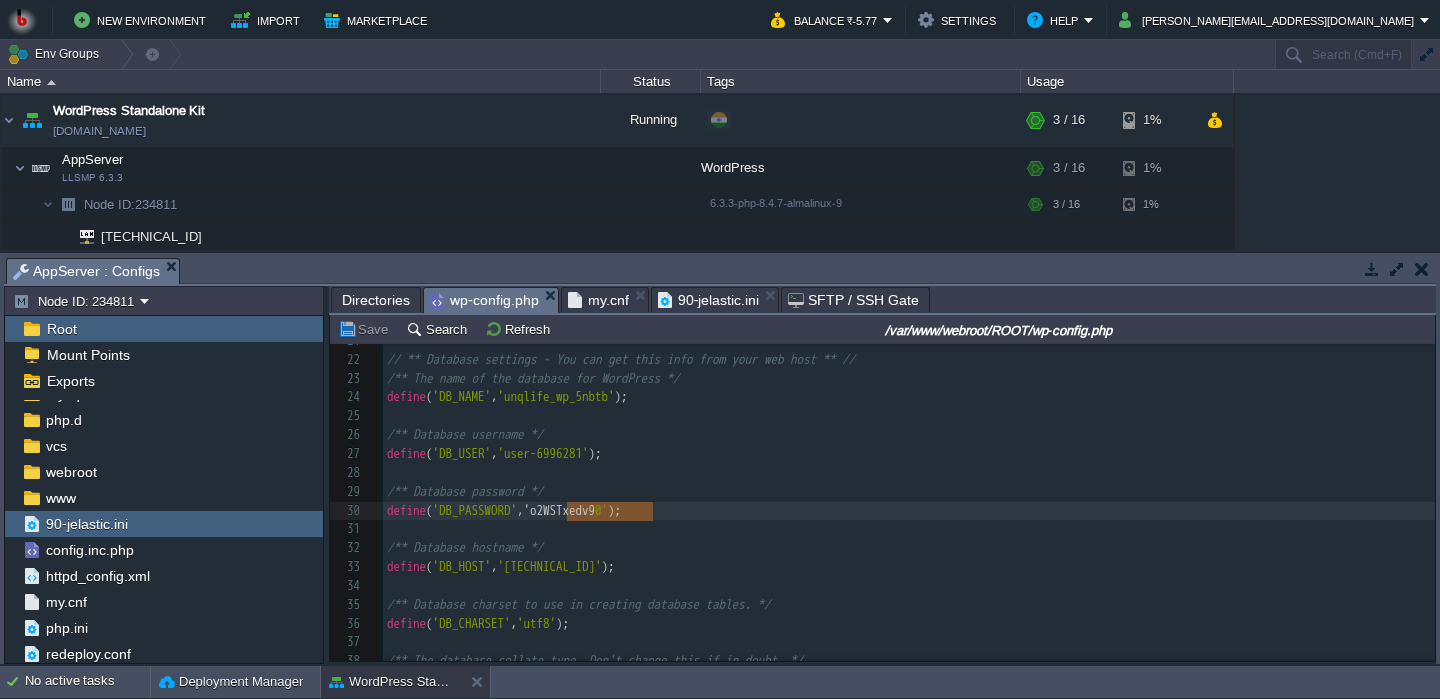 type on "o2WSTxedv9" 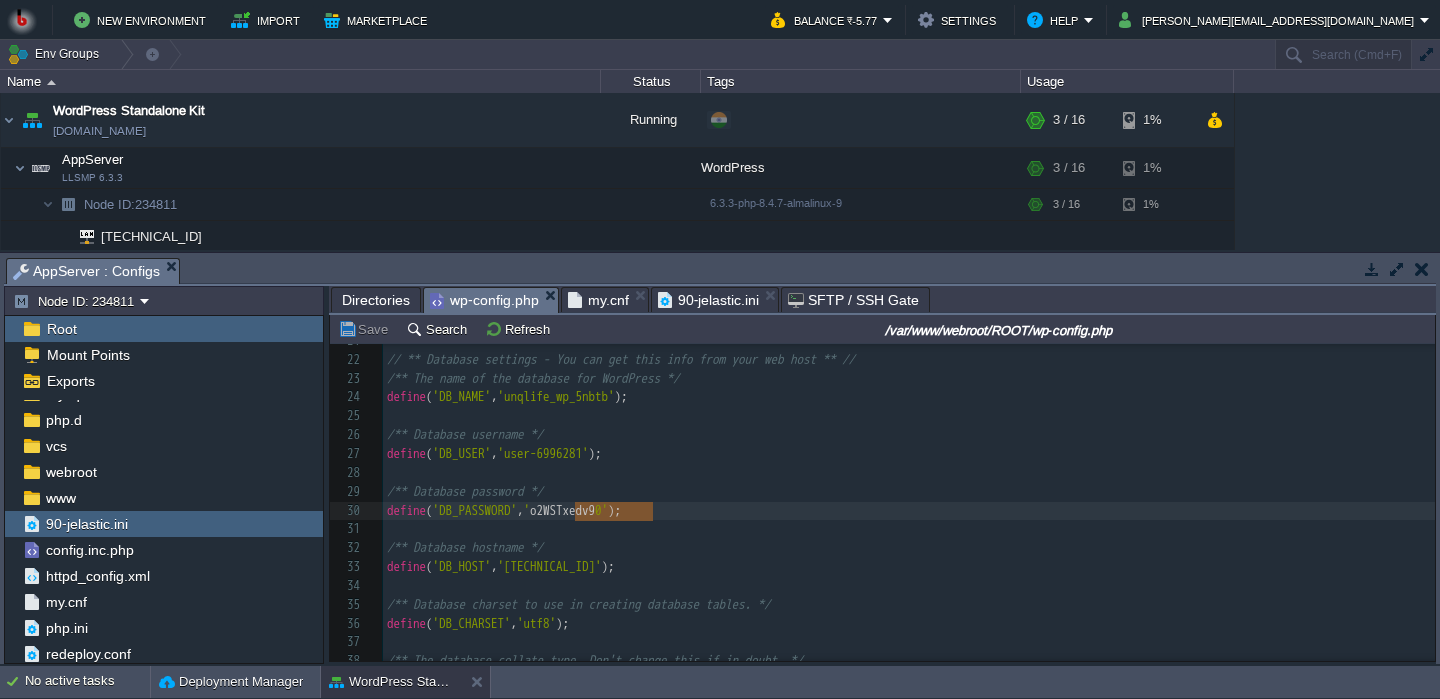 scroll, scrollTop: 0, scrollLeft: 78, axis: horizontal 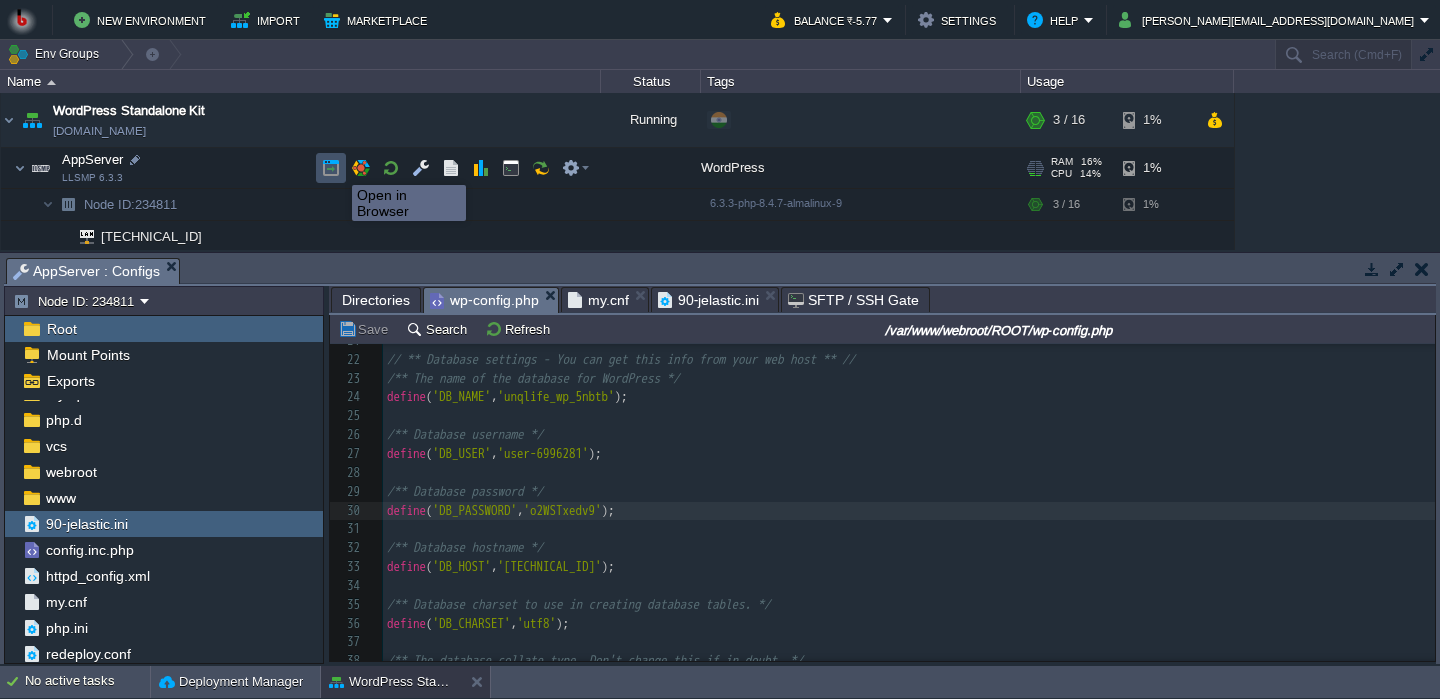 click at bounding box center (331, 168) 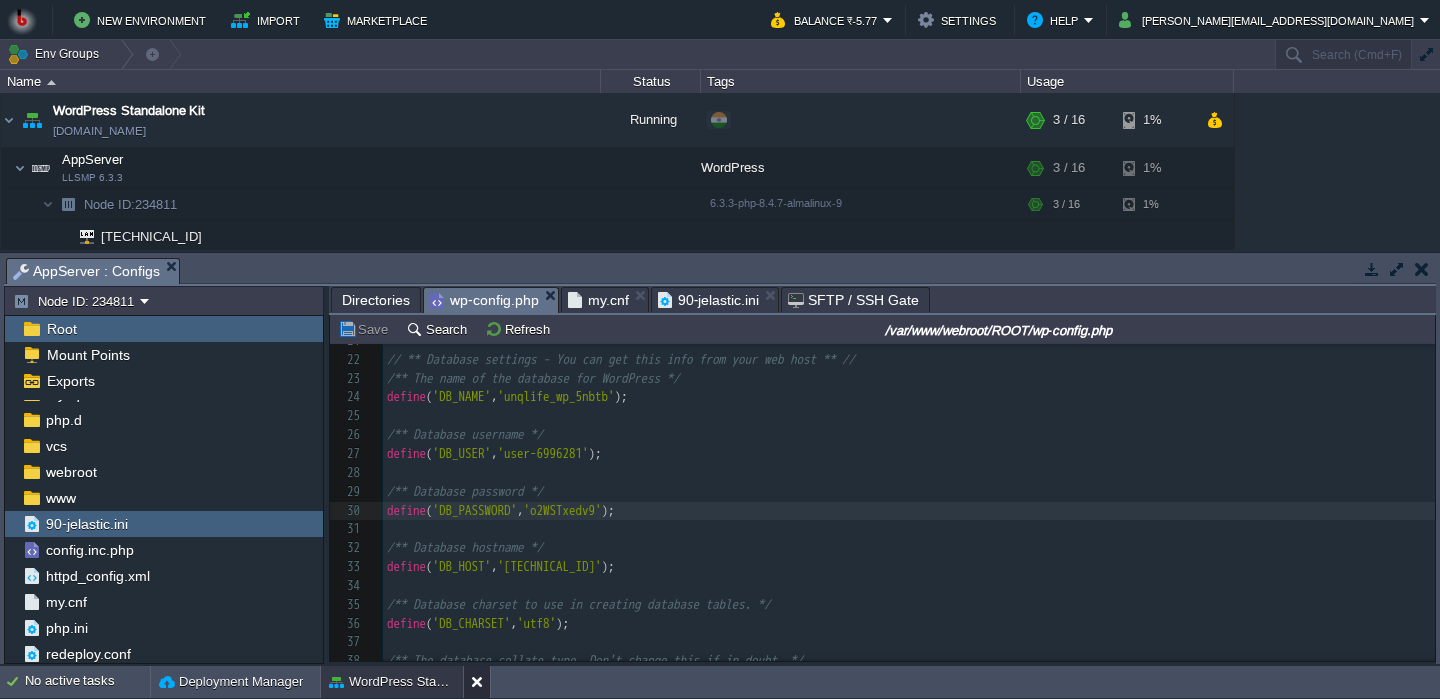 click at bounding box center (481, 682) 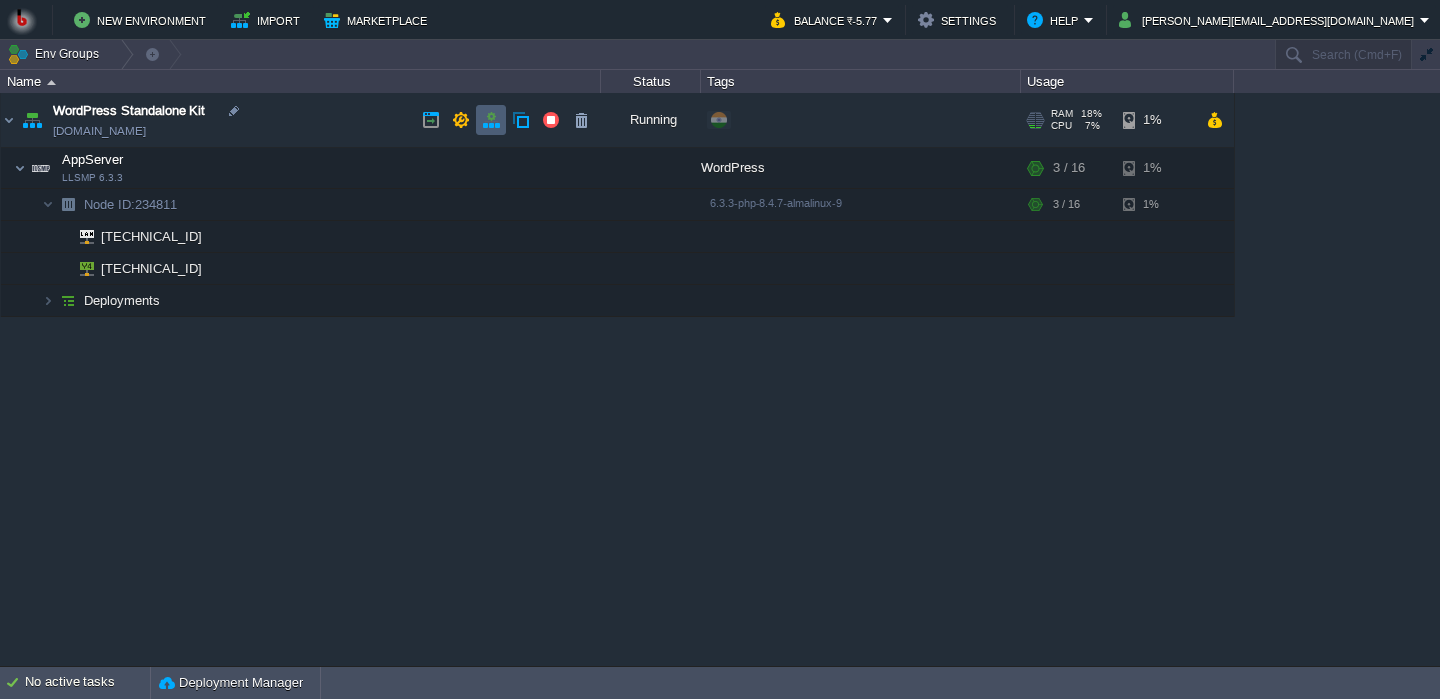 click at bounding box center (491, 120) 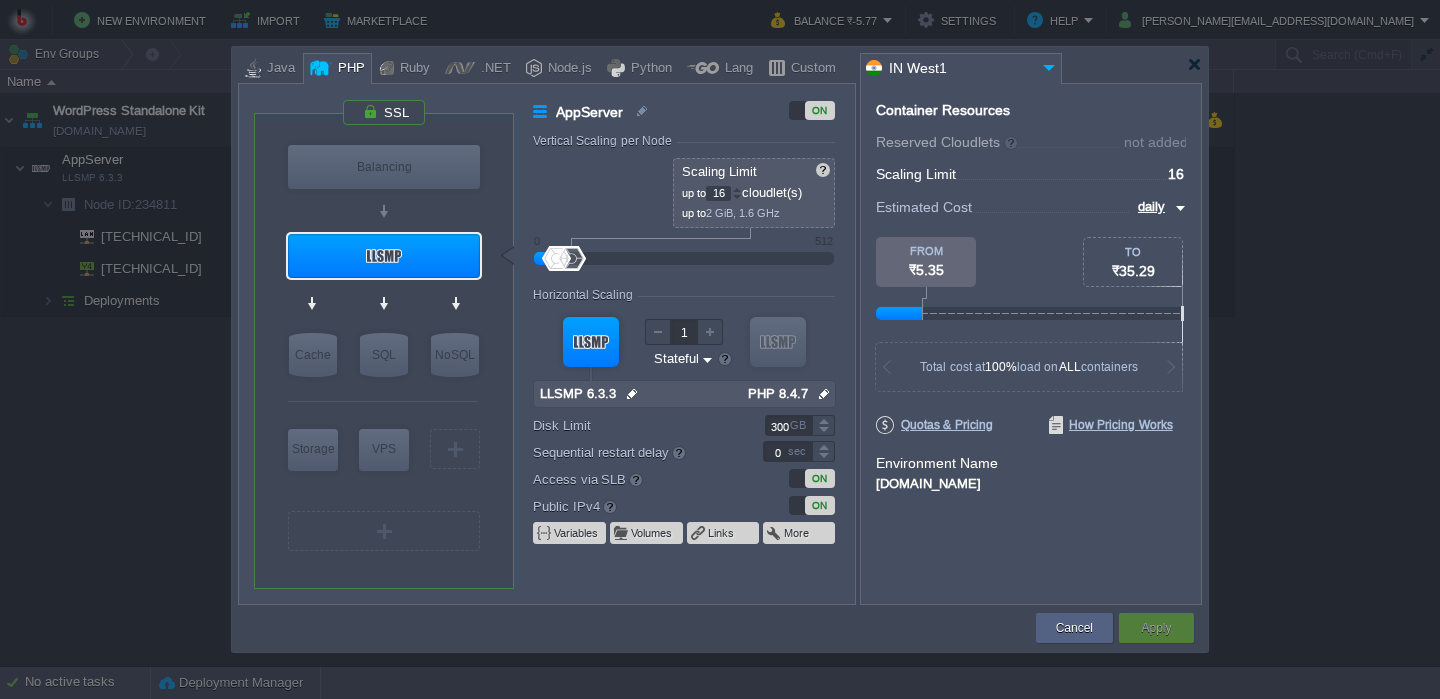click on "16" at bounding box center [718, 193] 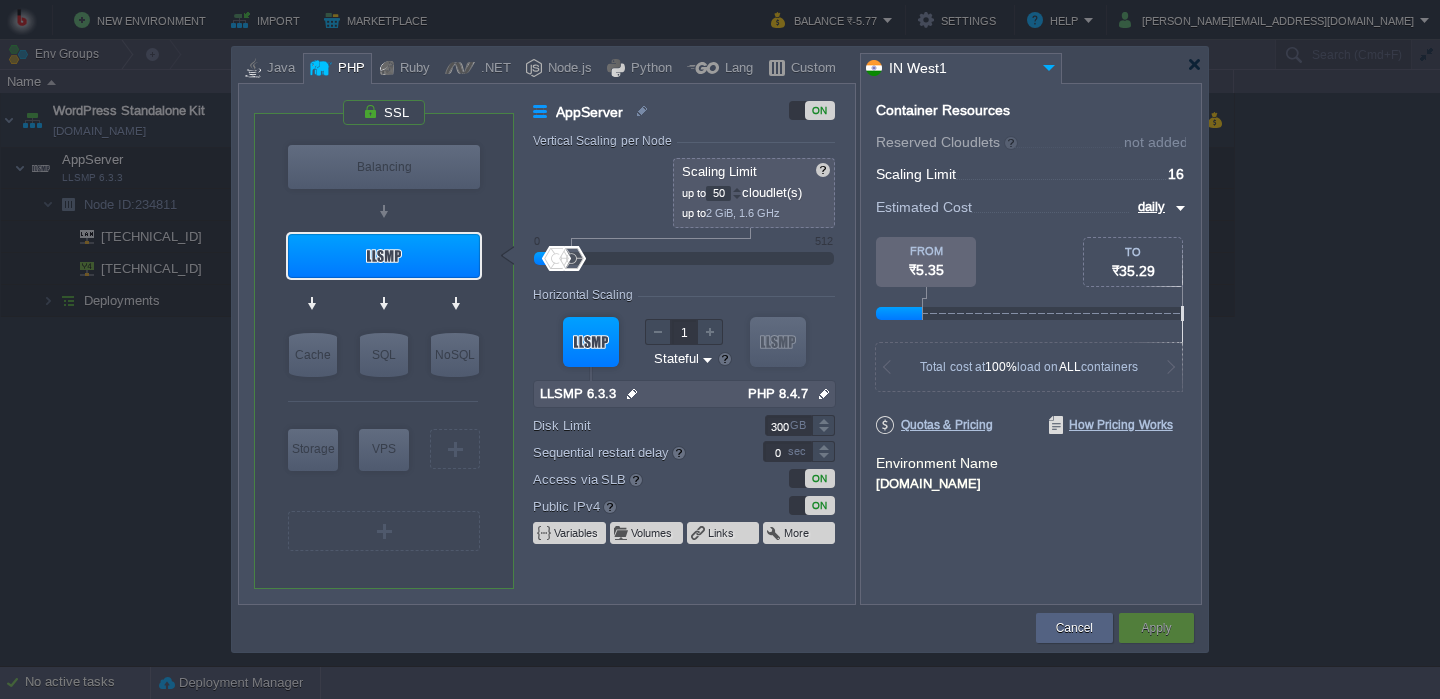type on "50" 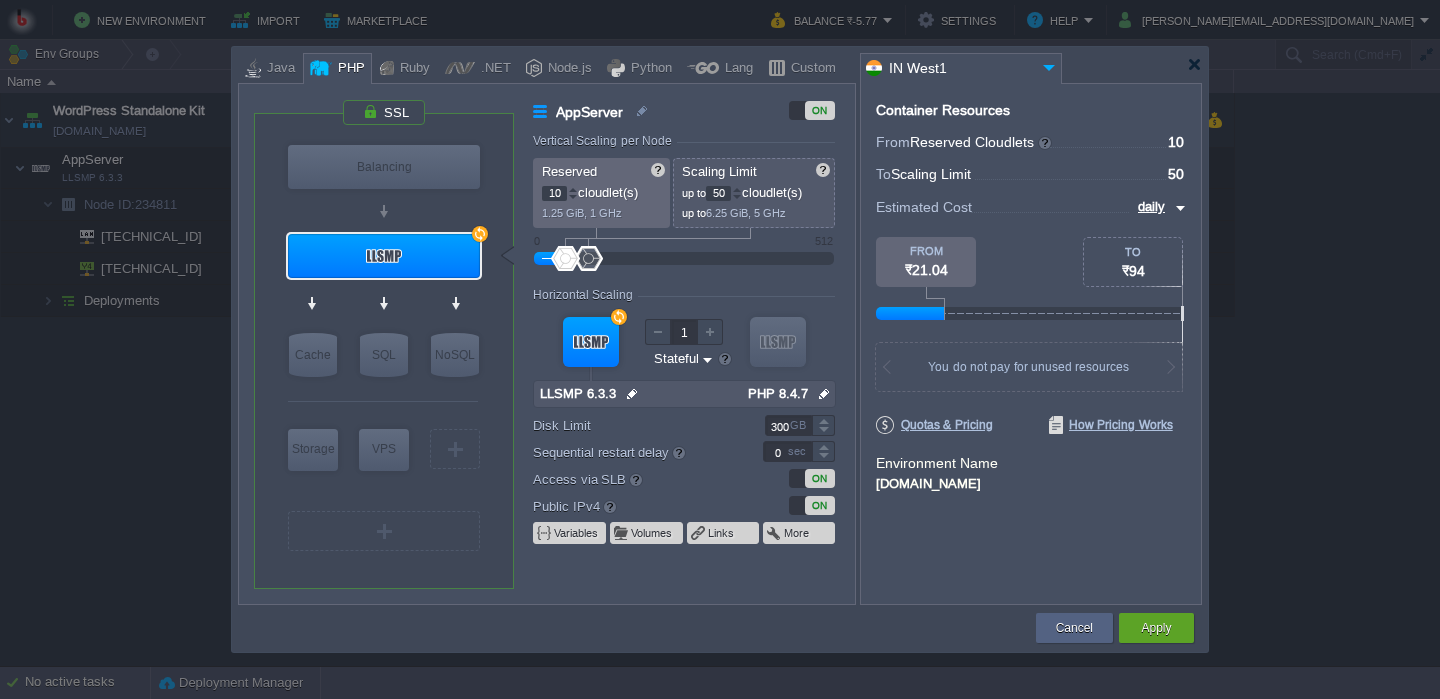 drag, startPoint x: 556, startPoint y: 255, endPoint x: 566, endPoint y: 258, distance: 10.440307 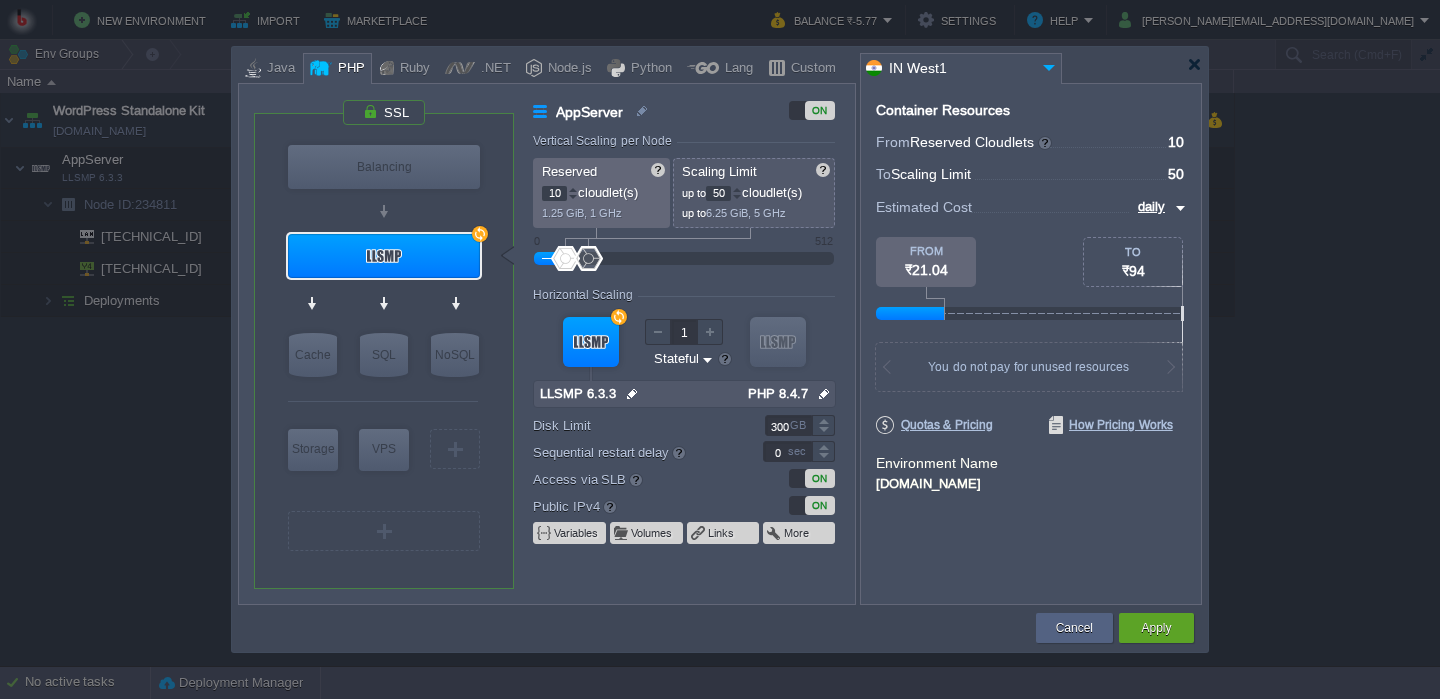 click on "10" at bounding box center (554, 193) 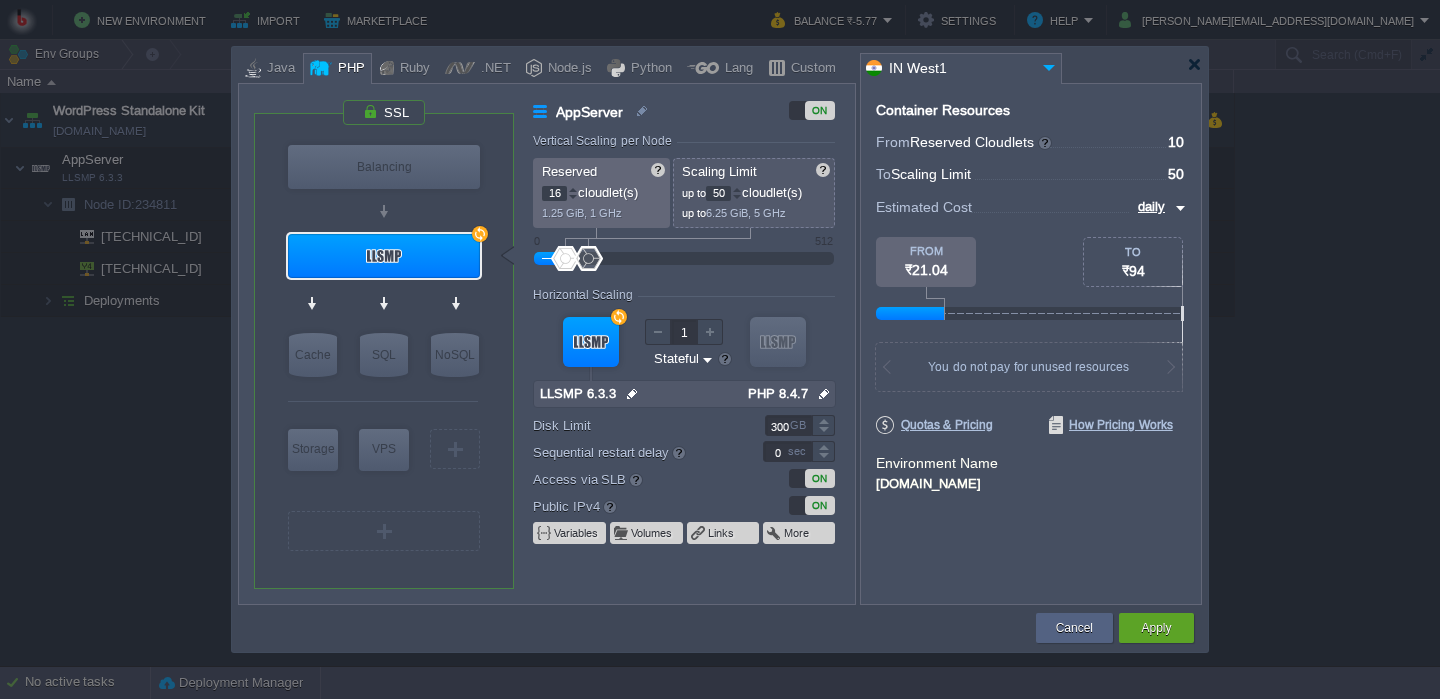 type on "16" 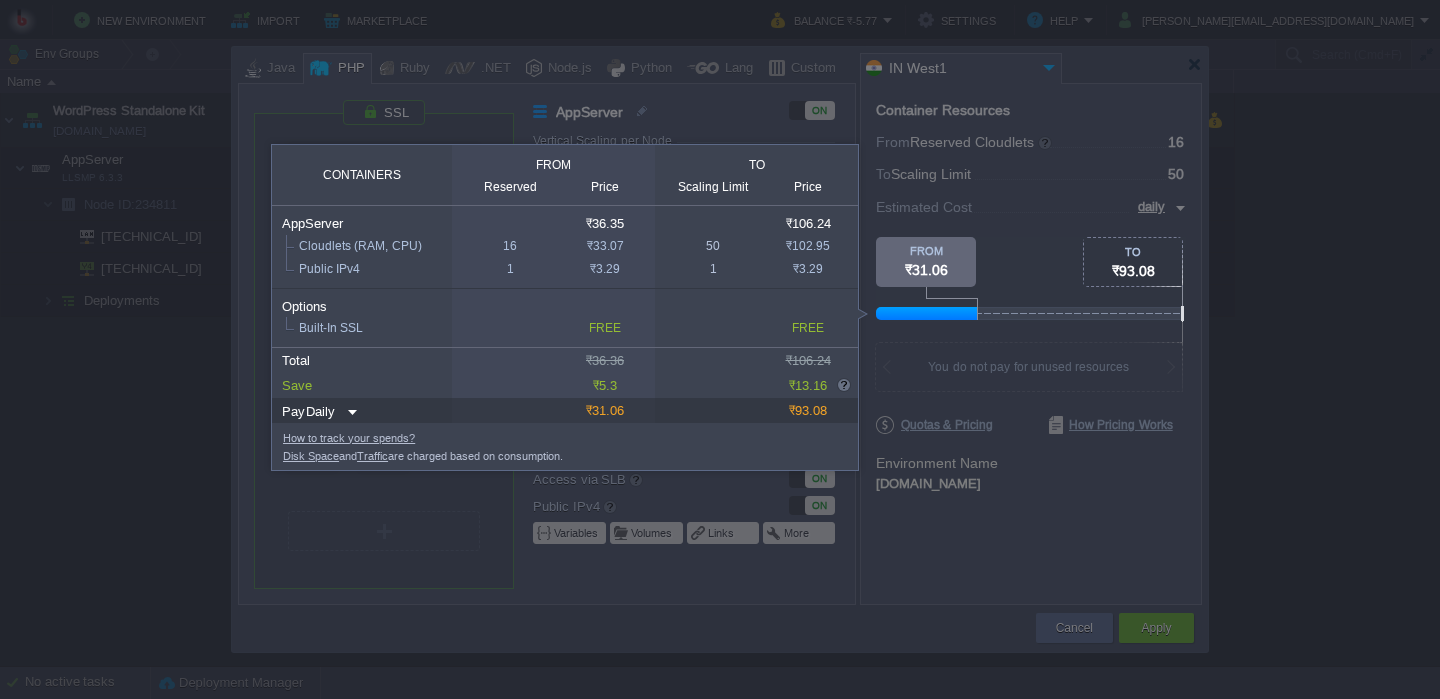 click at bounding box center [1158, 118] 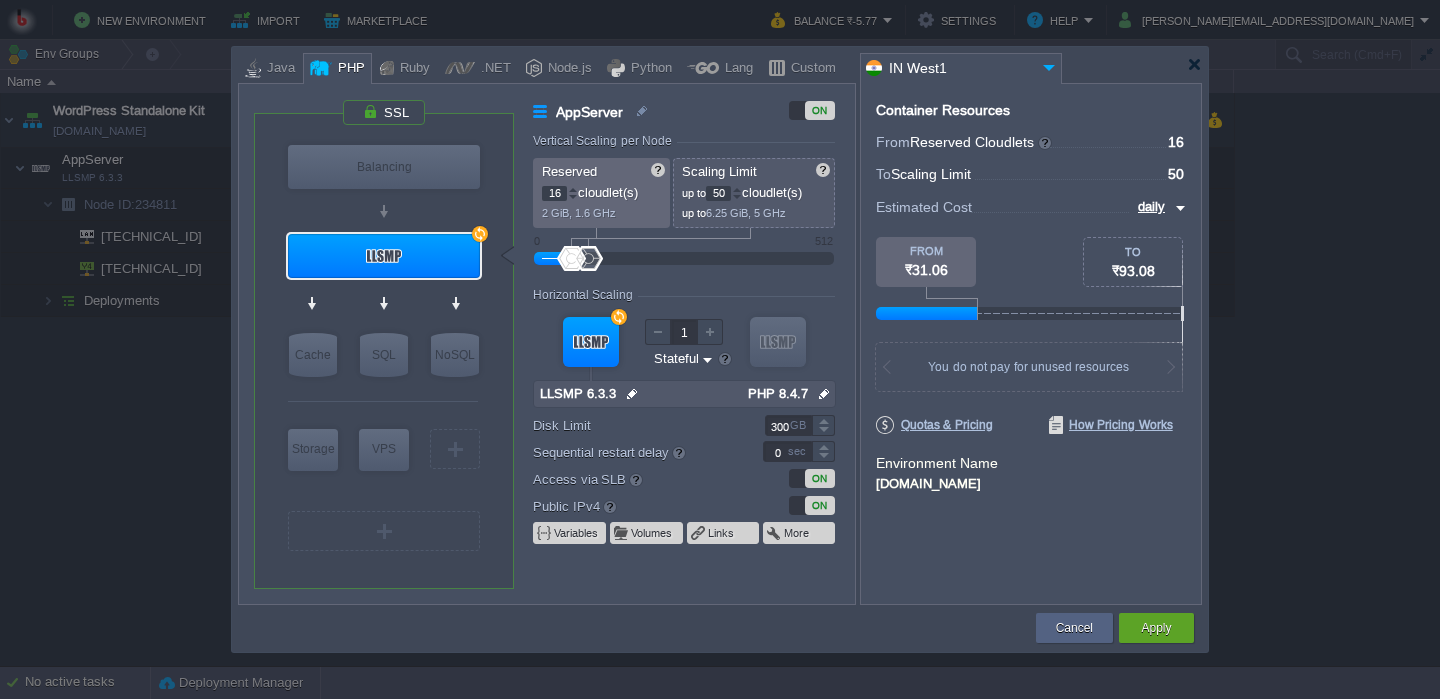 click on "daily" at bounding box center [1151, 207] 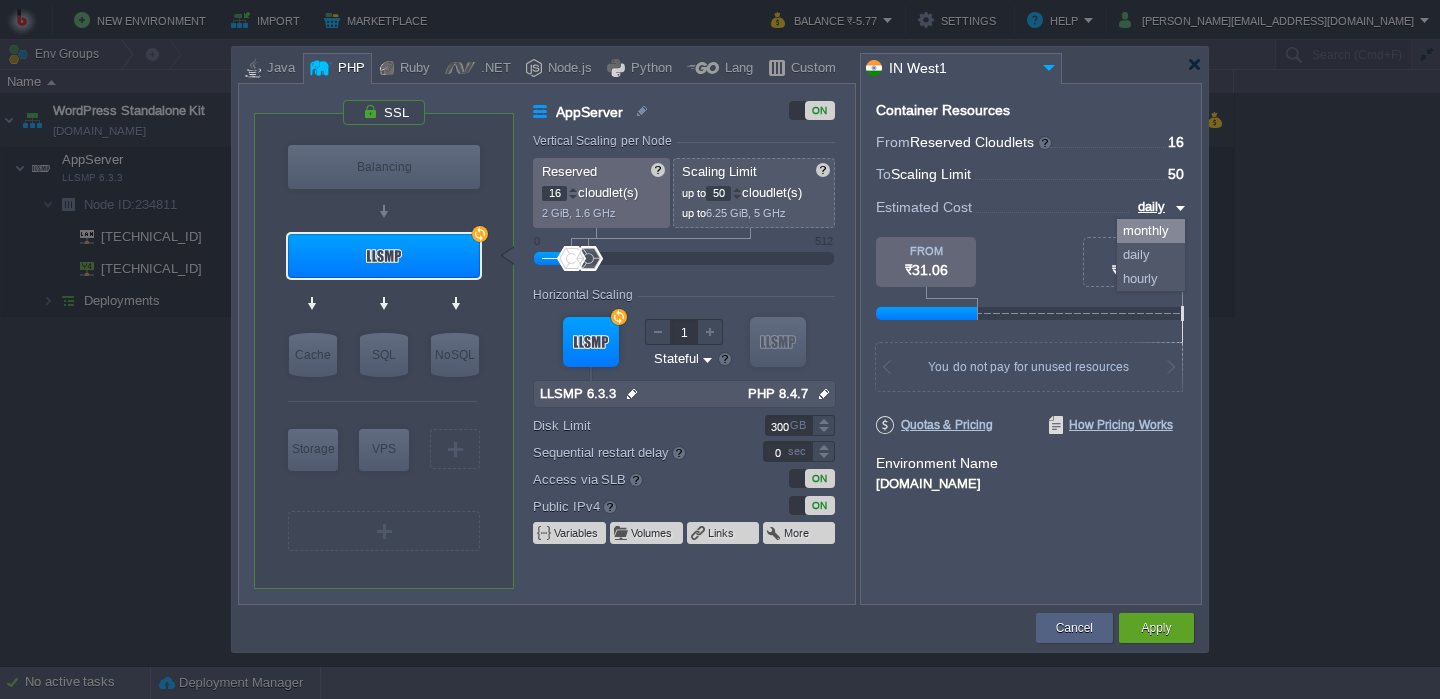 click on "monthly" at bounding box center [1151, 231] 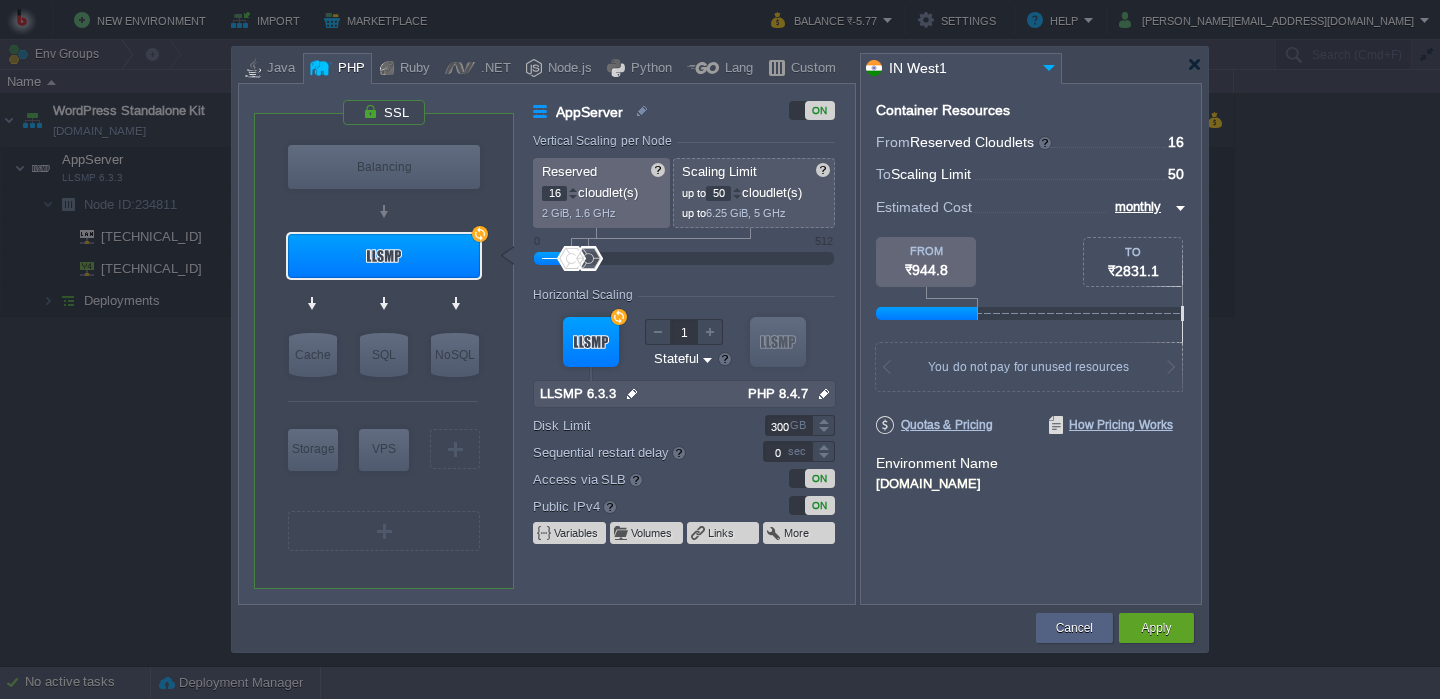 click on "50" at bounding box center [718, 193] 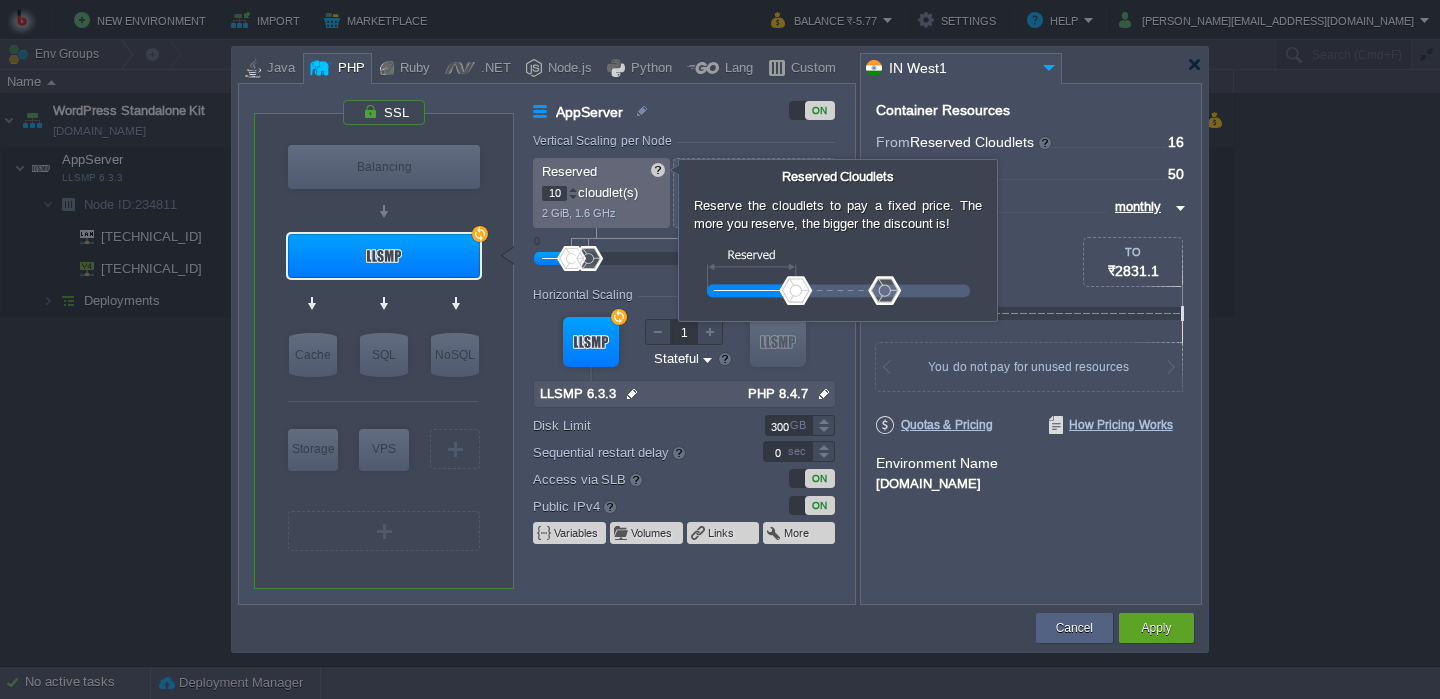 type on "10" 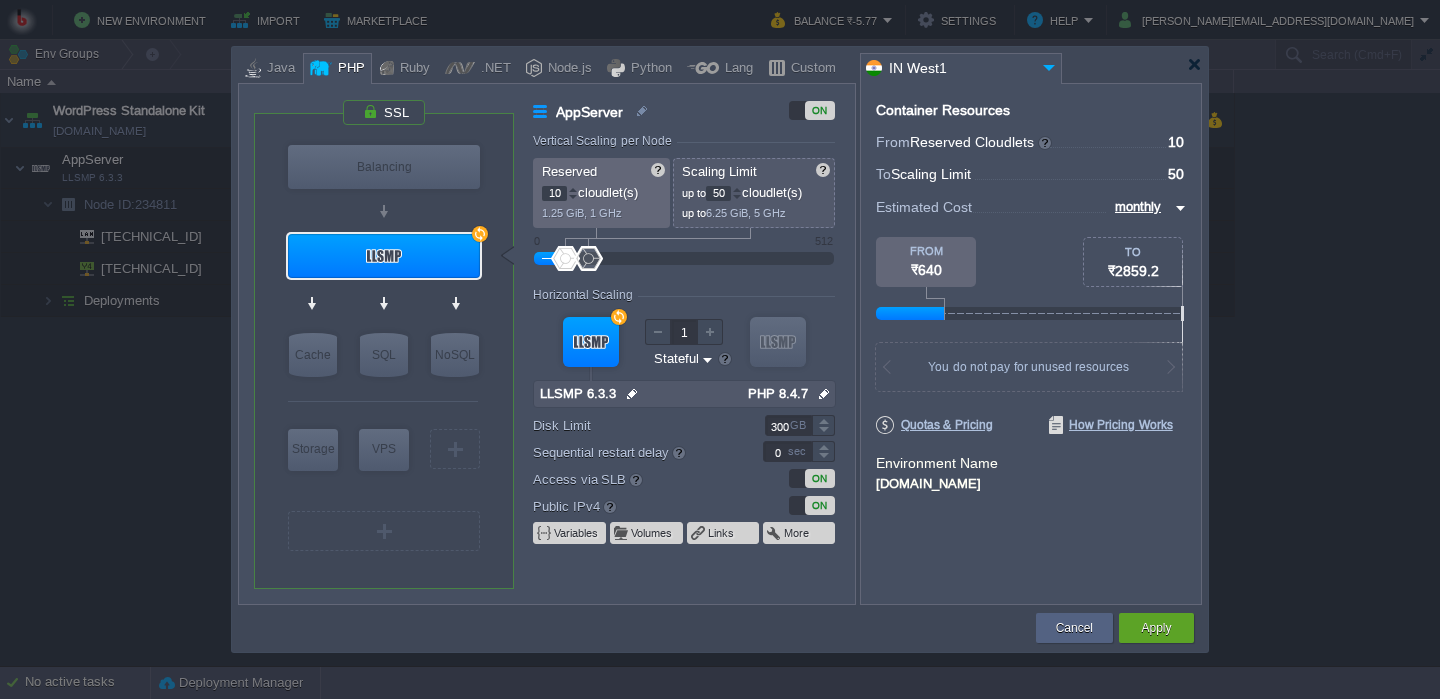 click on "50" at bounding box center [718, 193] 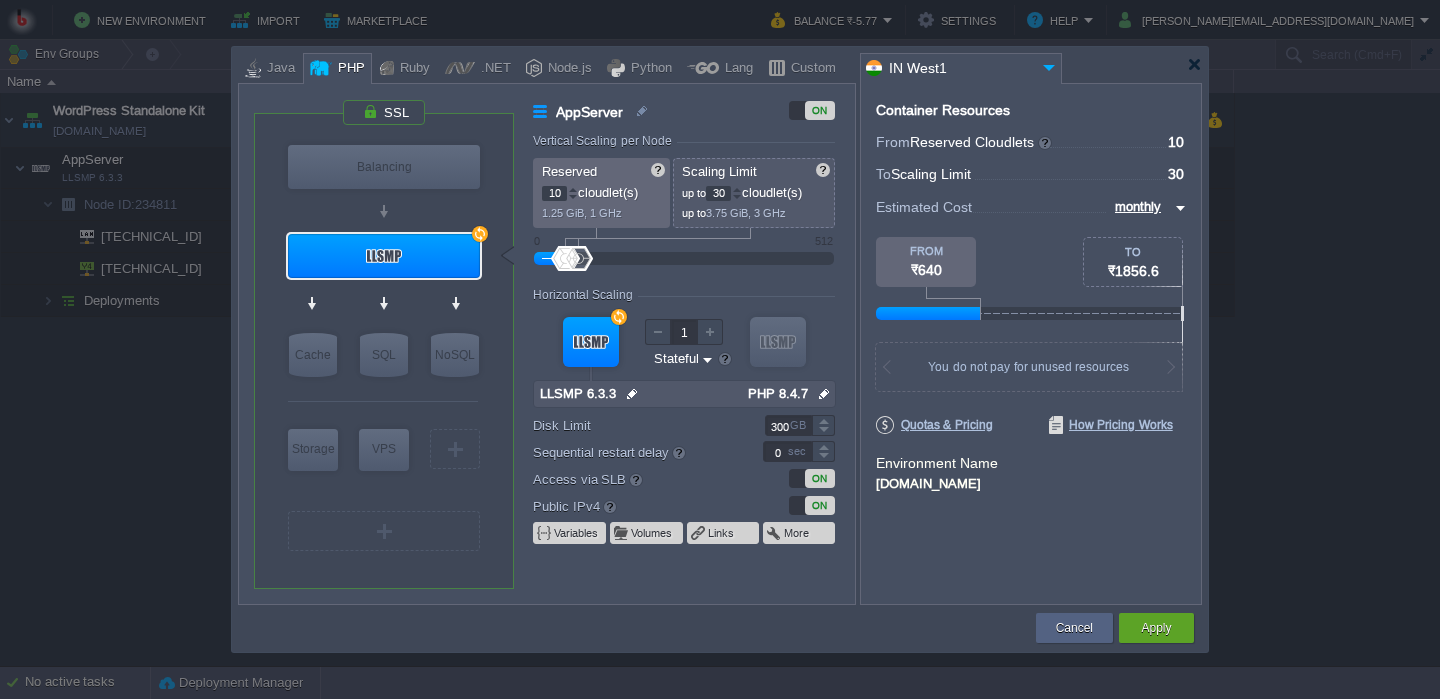 click on "30" at bounding box center (718, 193) 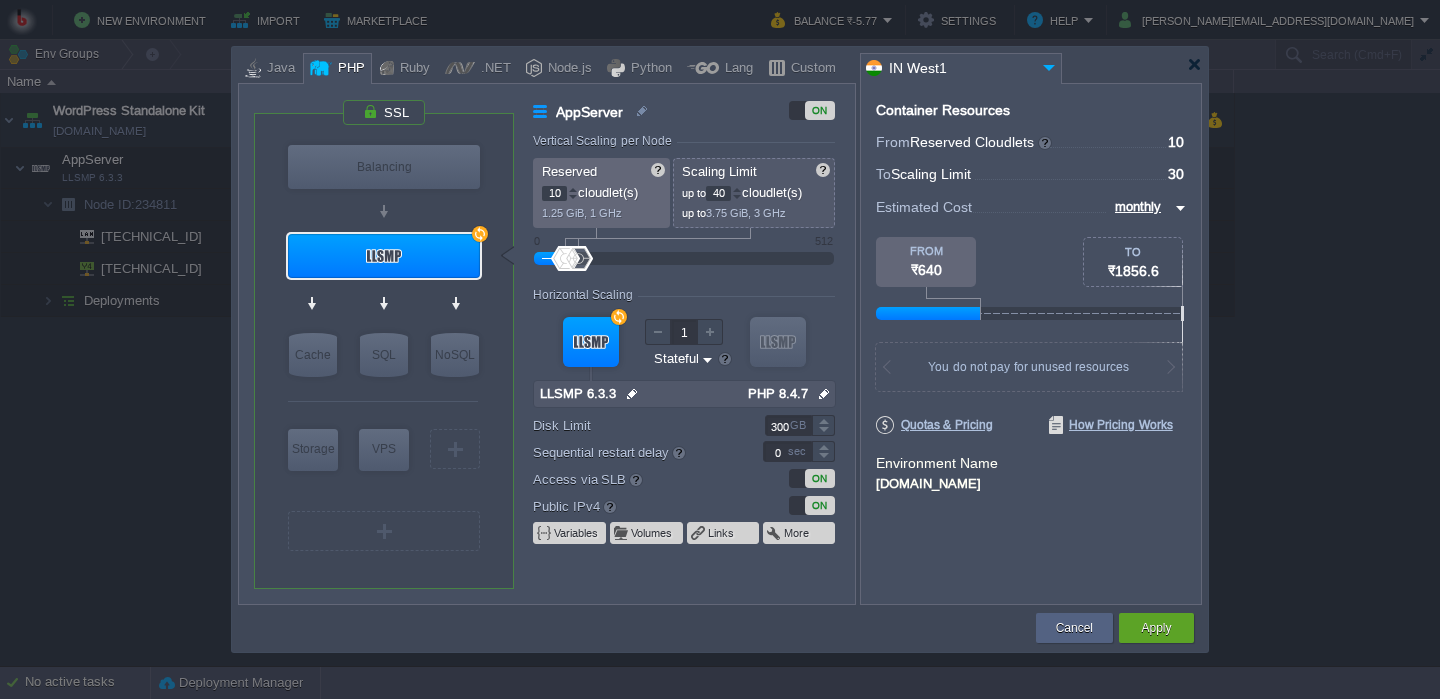type on "40" 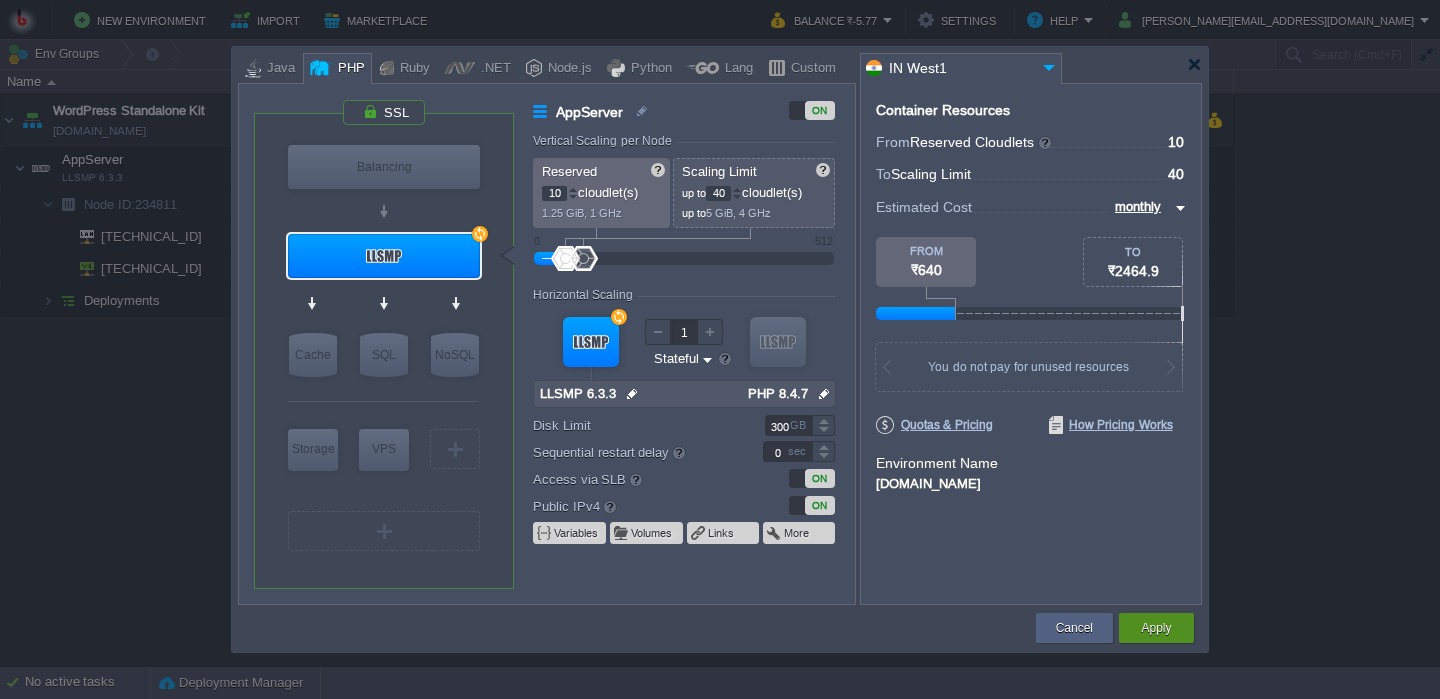 click on "Apply" at bounding box center [1156, 628] 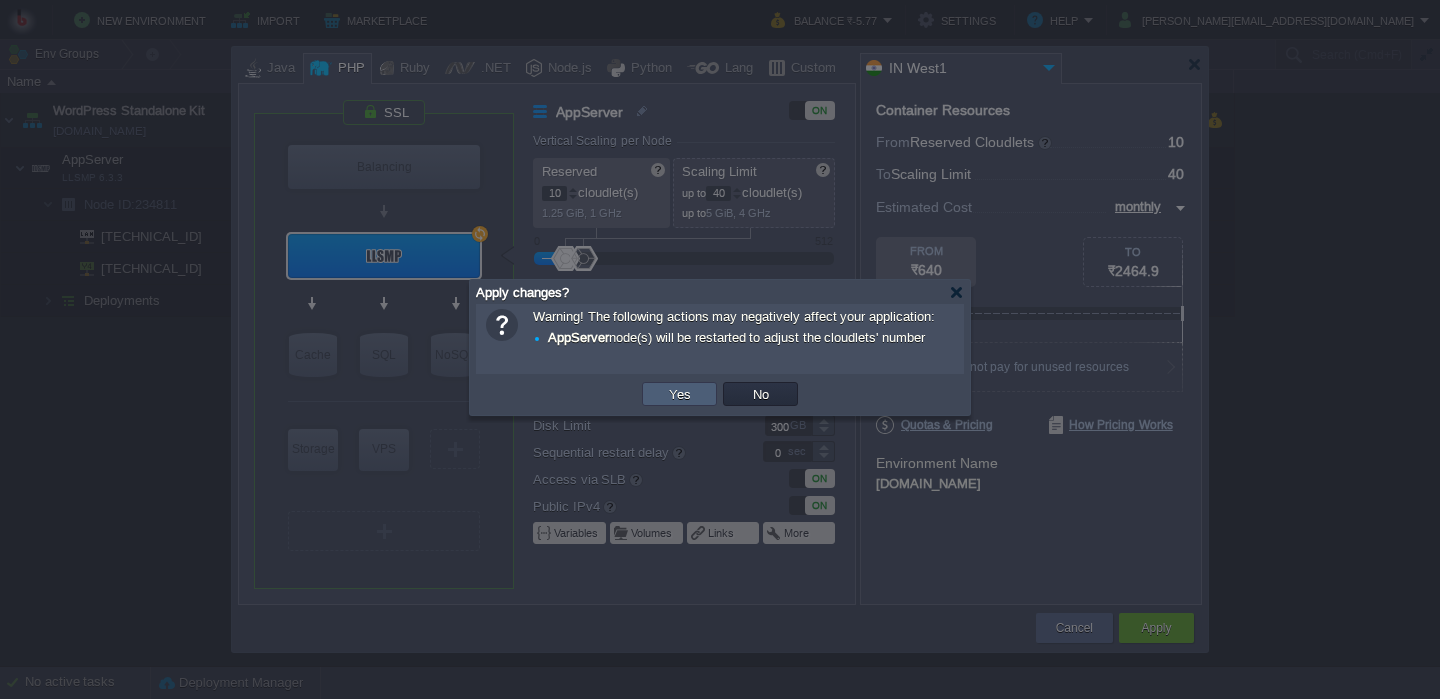 click on "Yes" at bounding box center (680, 394) 